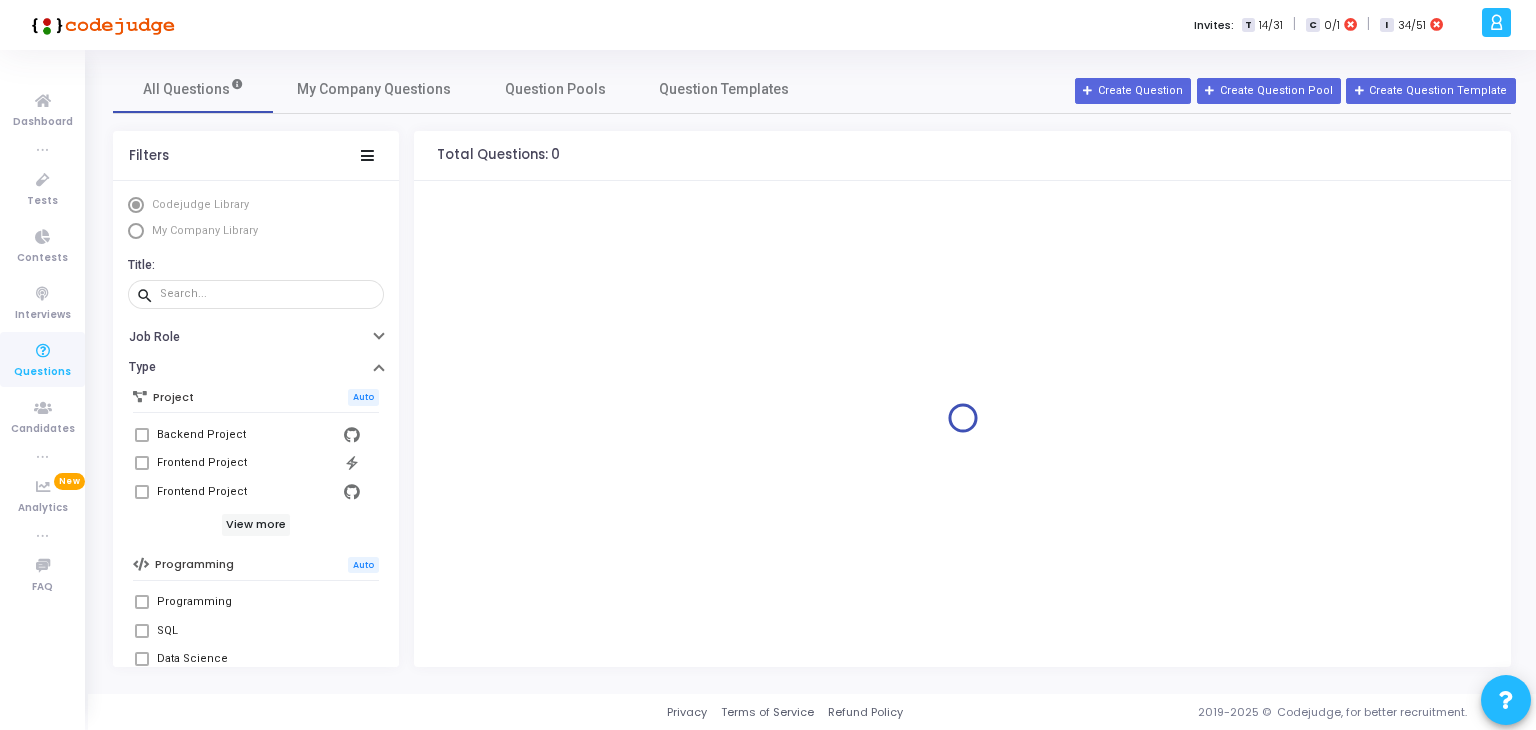 scroll, scrollTop: 0, scrollLeft: 0, axis: both 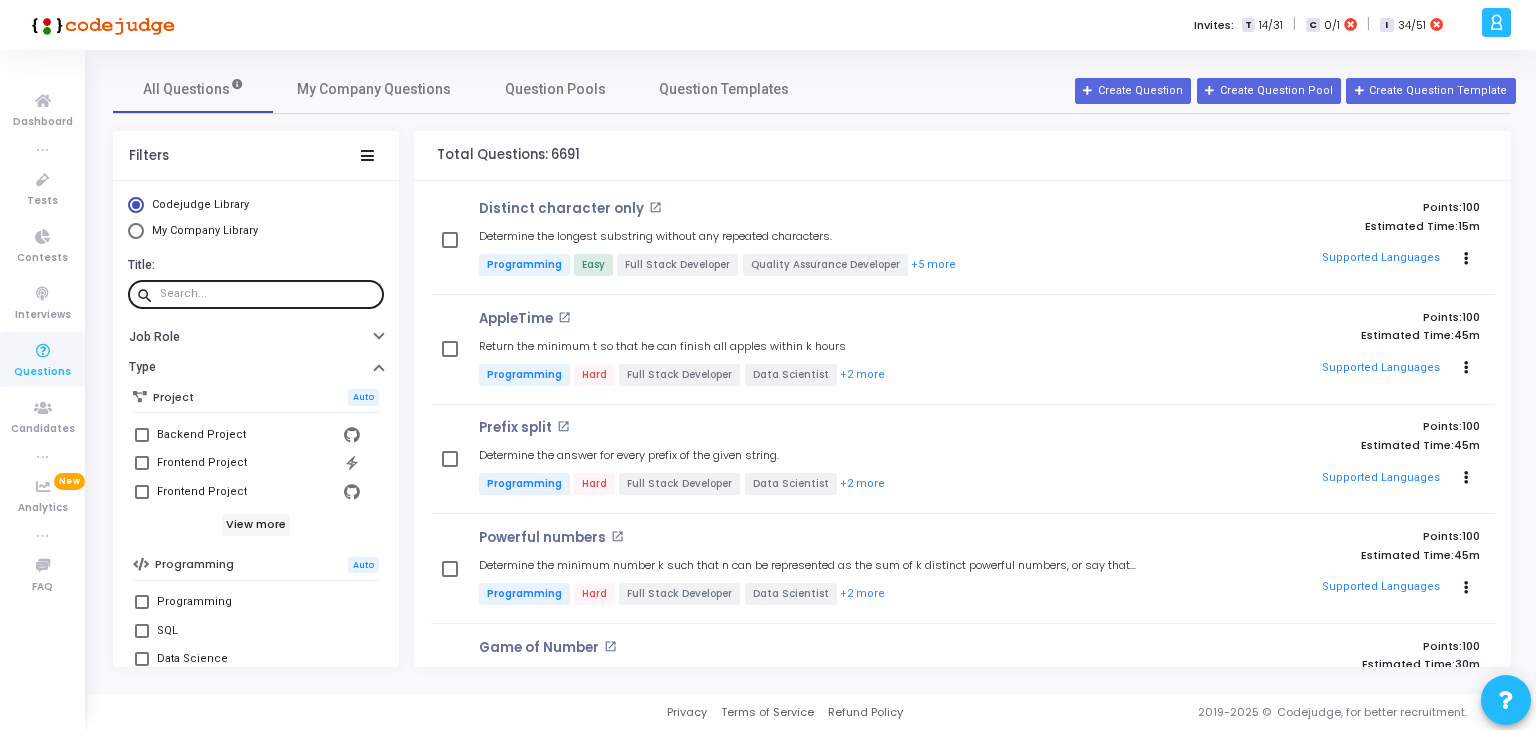 click at bounding box center (268, 294) 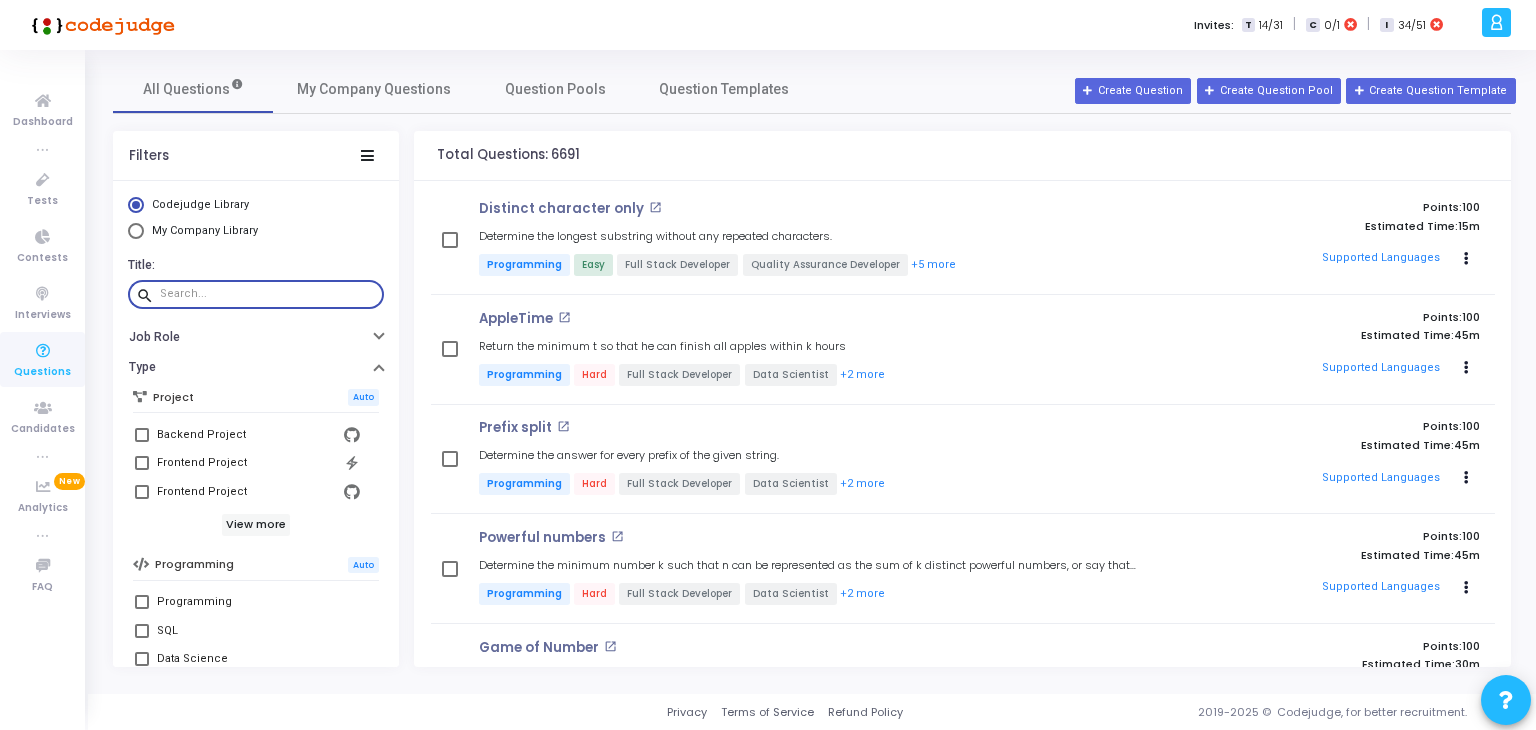 paste on "Consider the following Python code snippet using scikit-learn,What is the output of this code?" 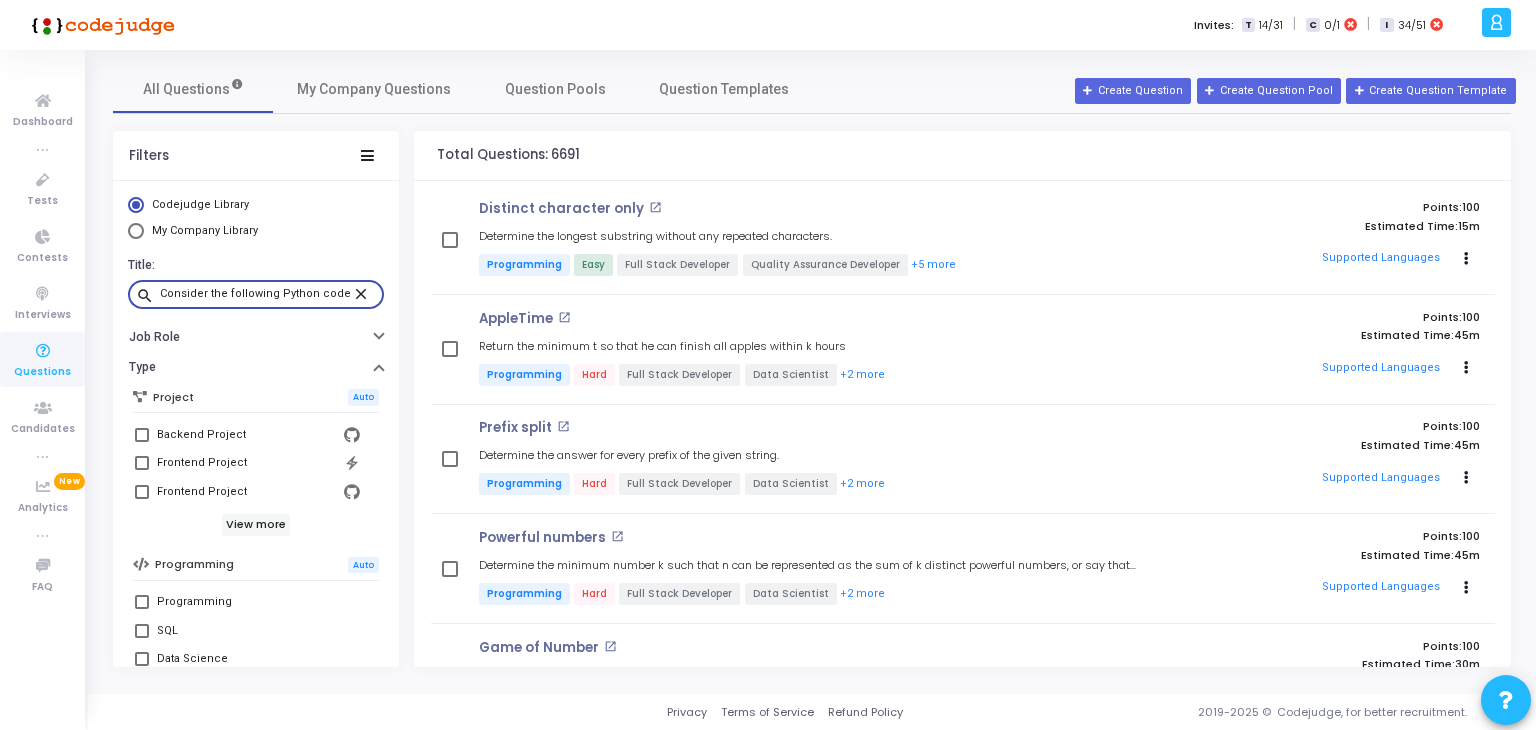 scroll, scrollTop: 0, scrollLeft: 270, axis: horizontal 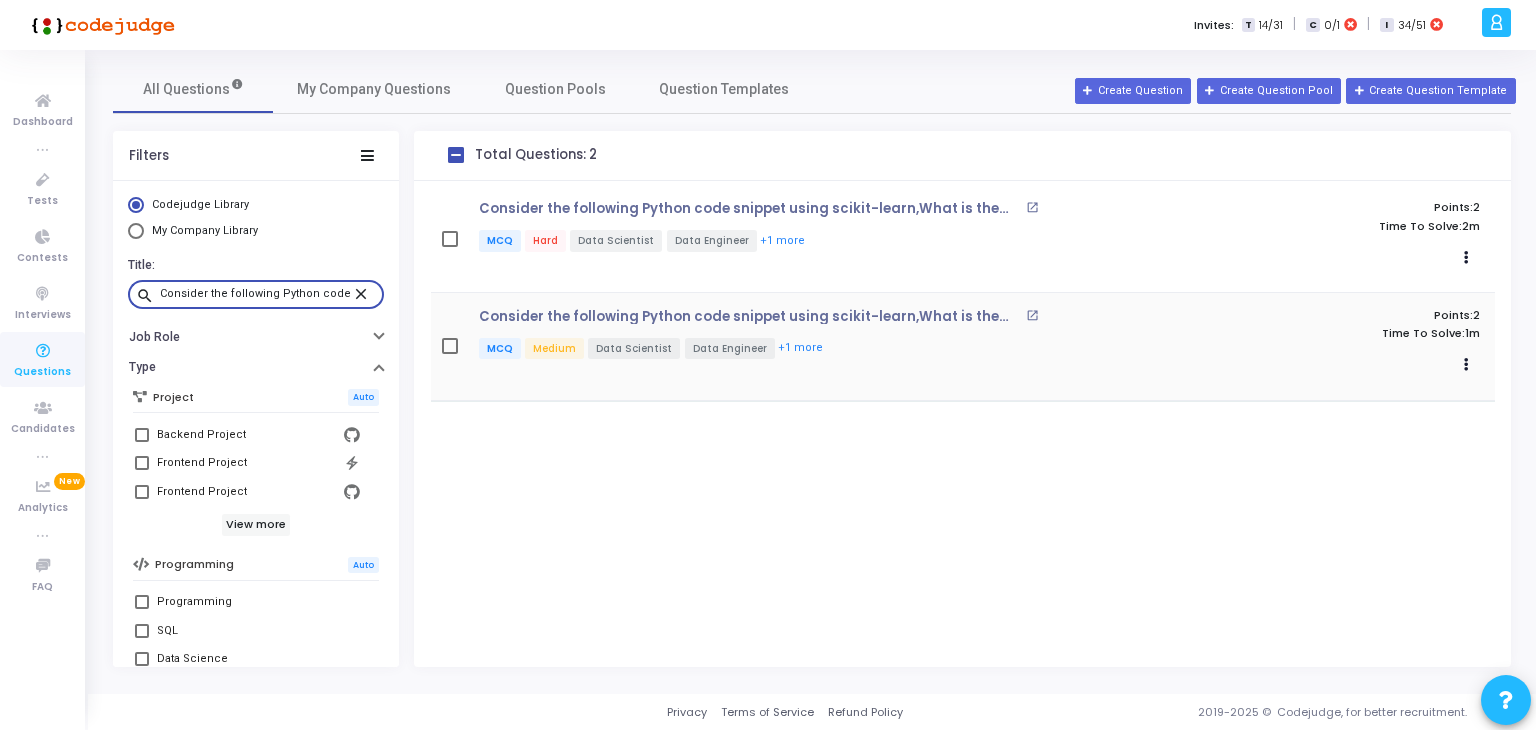 click on "open_in_new" at bounding box center [1032, 315] 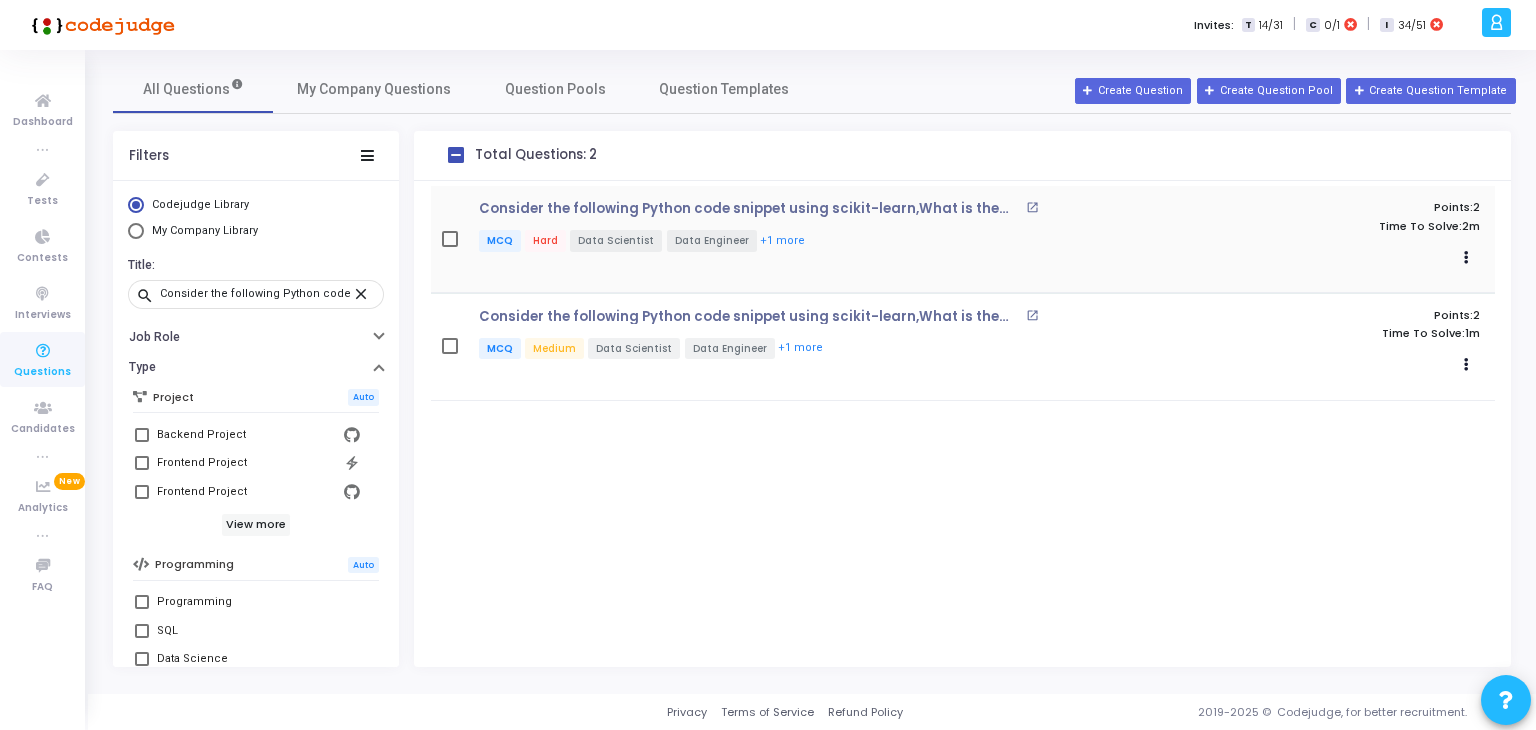 click on "open_in_new" at bounding box center (1032, 207) 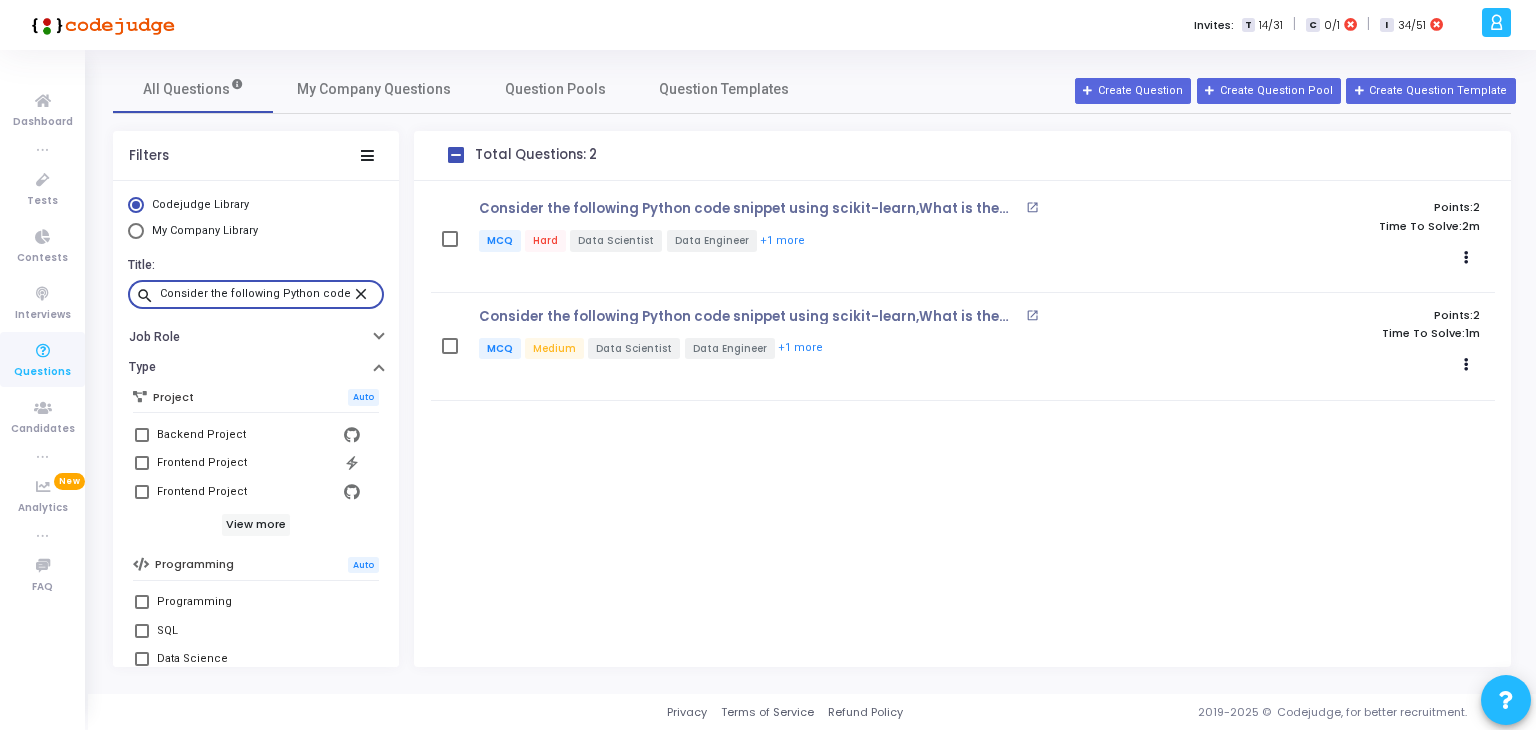 click on "Consider the following Python code snippet using scikit-learn,What is the output of this code?" at bounding box center (256, 294) 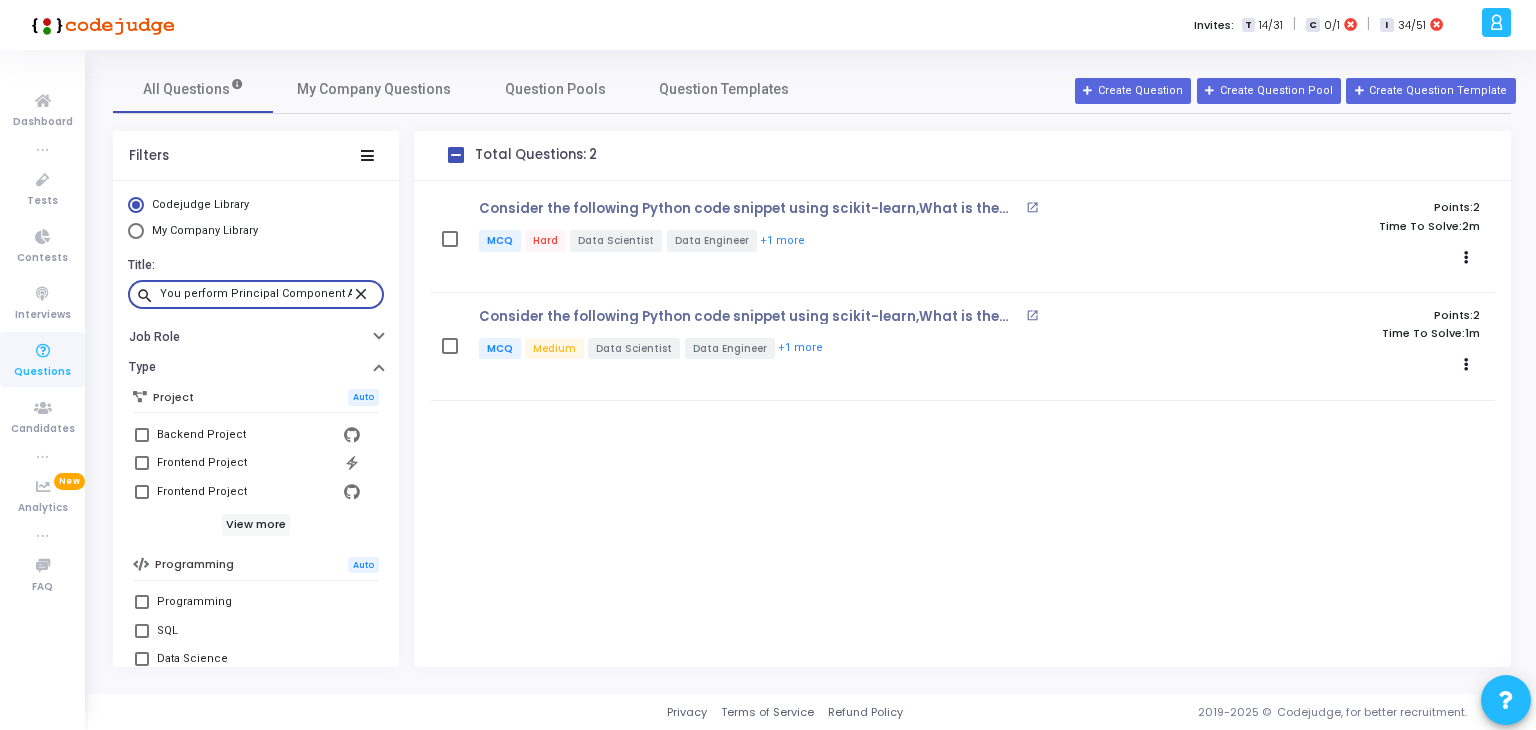 scroll, scrollTop: 0, scrollLeft: 240, axis: horizontal 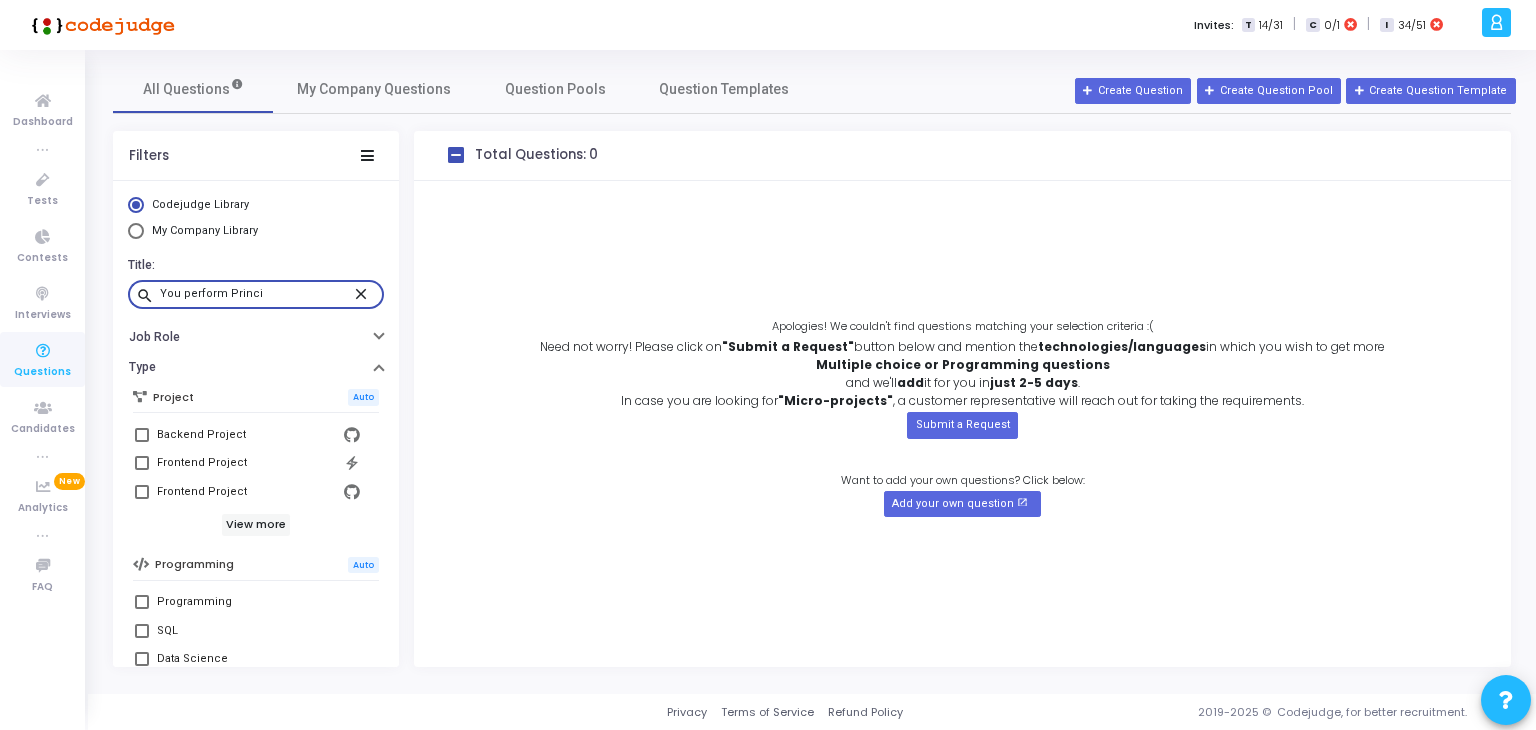 click on "You perform Princi" at bounding box center (256, 294) 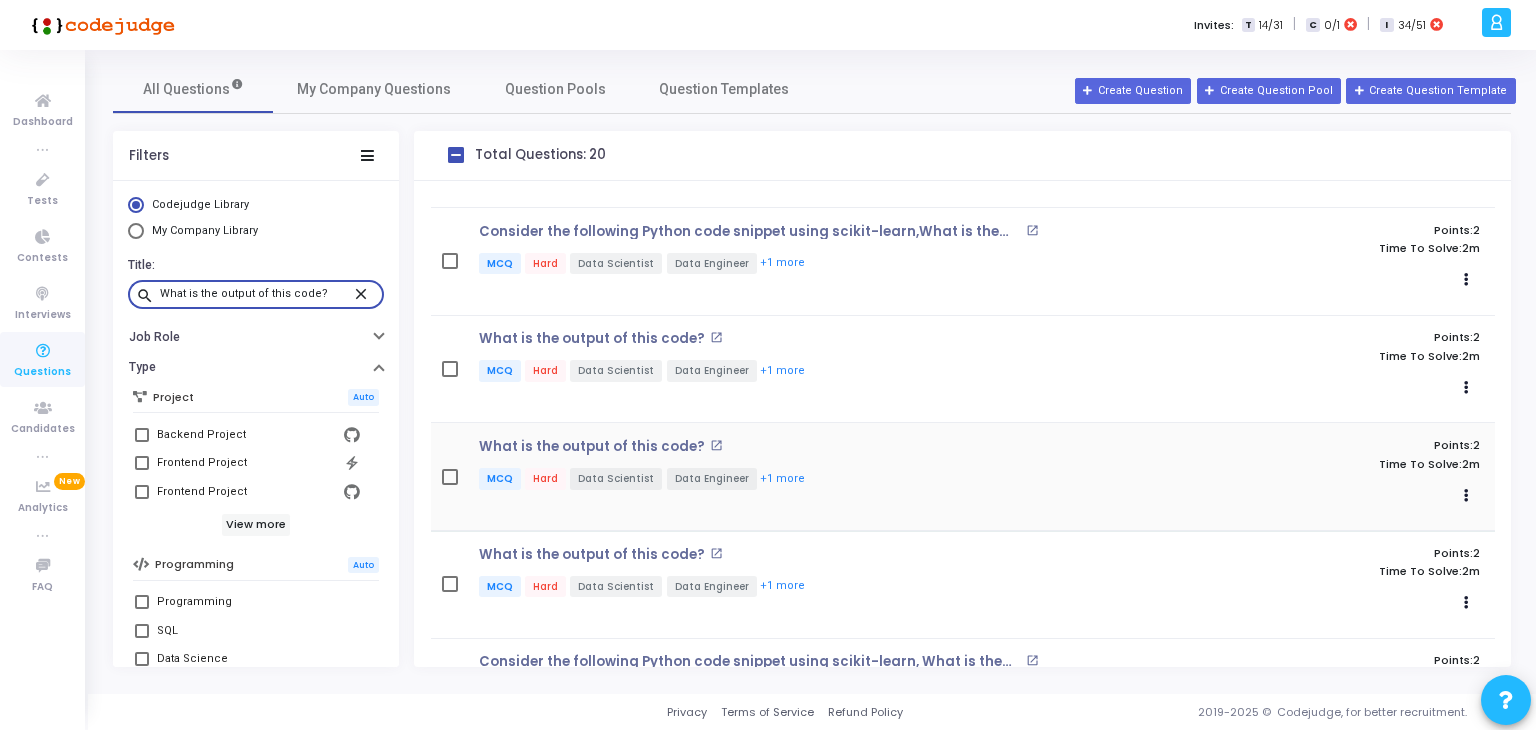 scroll, scrollTop: 0, scrollLeft: 0, axis: both 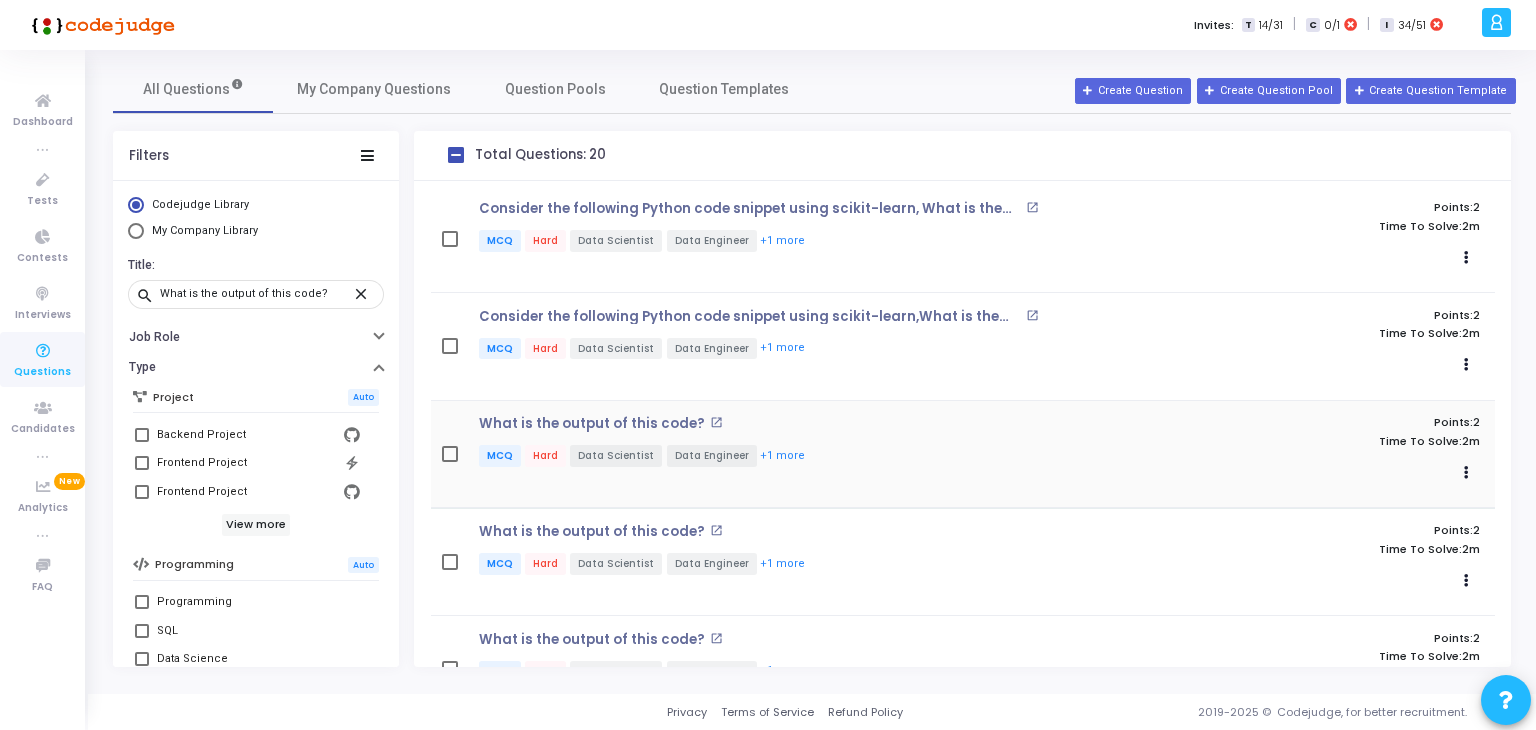 click on "open_in_new" at bounding box center (716, 422) 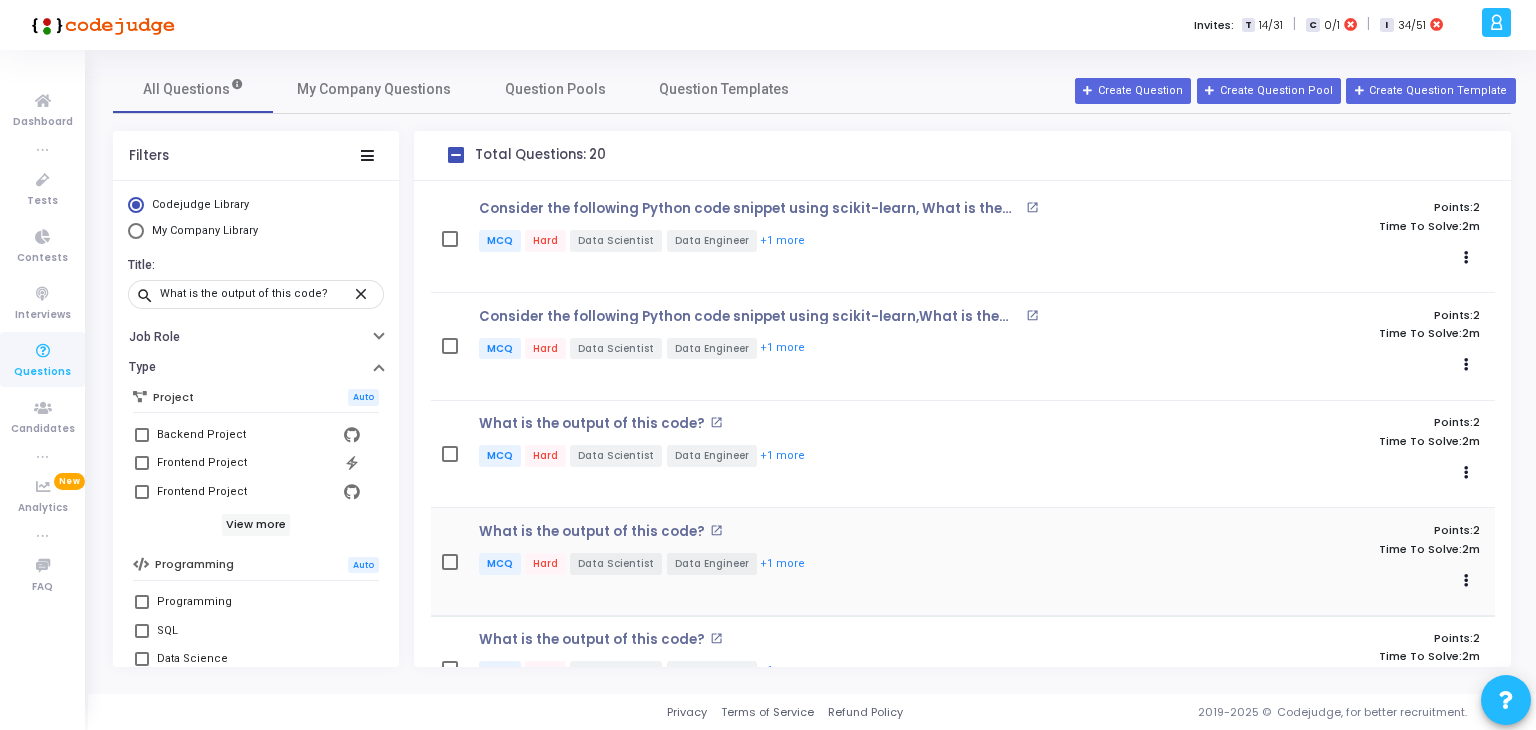 scroll, scrollTop: 27, scrollLeft: 0, axis: vertical 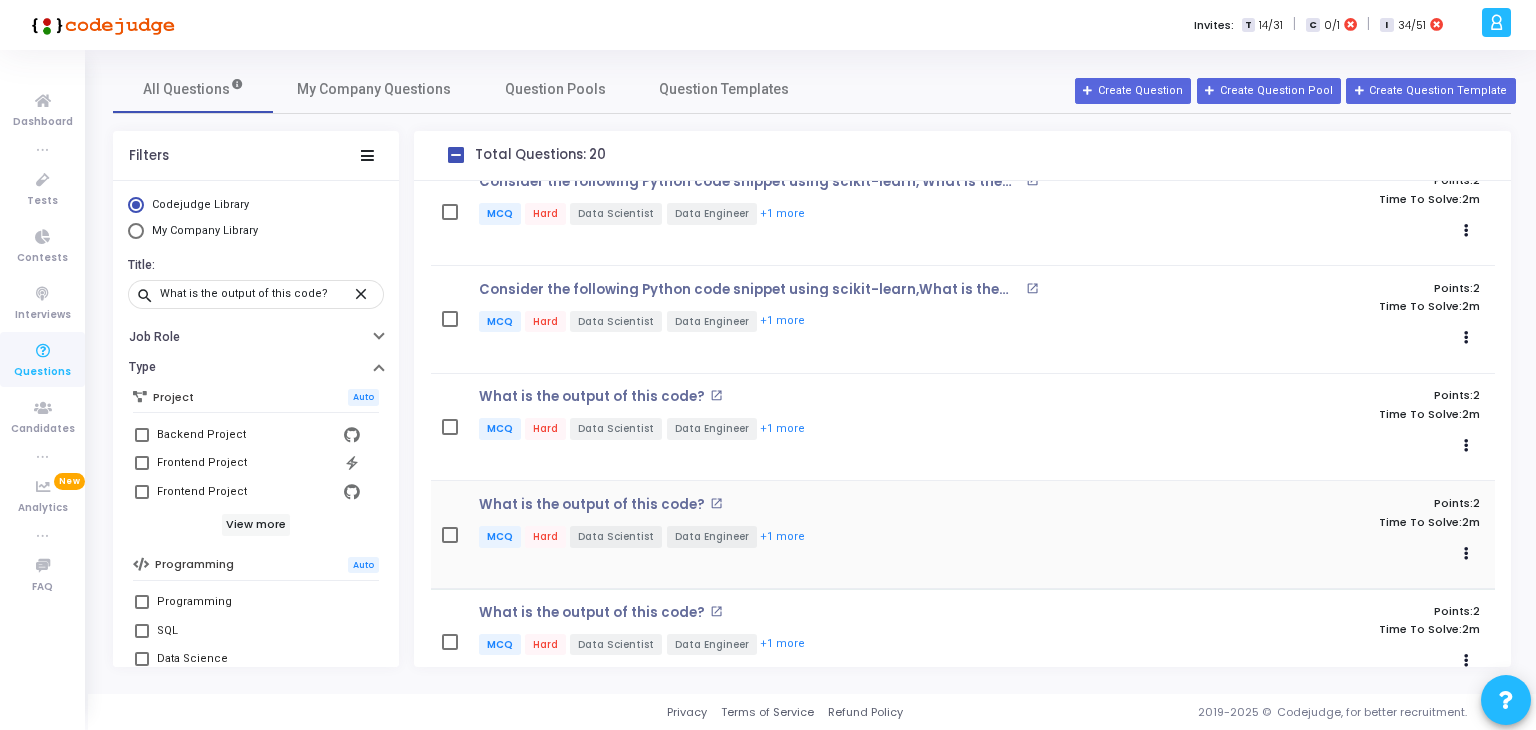 click on "What is the output of this code? open_in_new   MCQ   Hard   Data Scientist   Data Engineer   +1 more  Points:  2  Time To Solve:      2m  Clone   Add To Test" at bounding box center (963, 535) 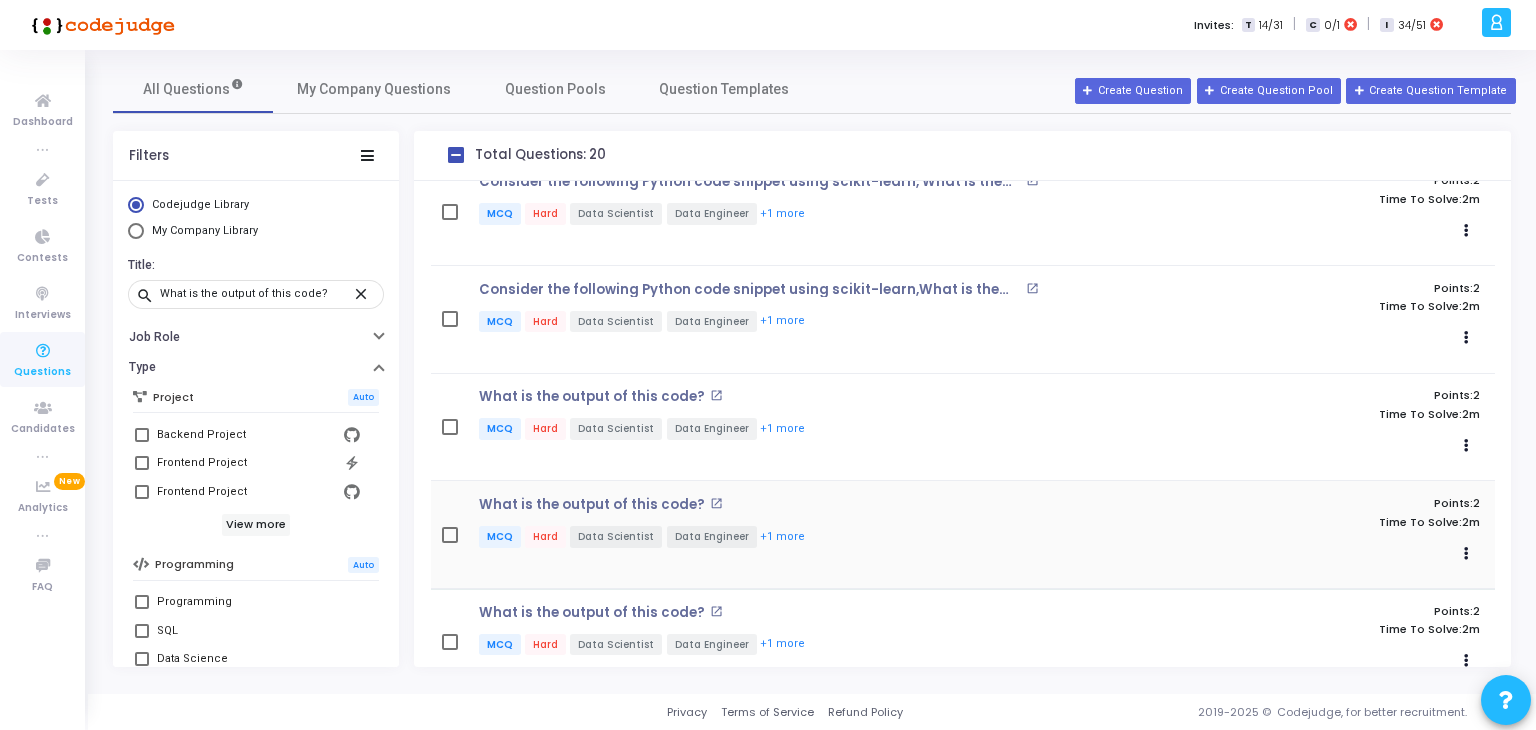 click on "open_in_new" at bounding box center (716, 503) 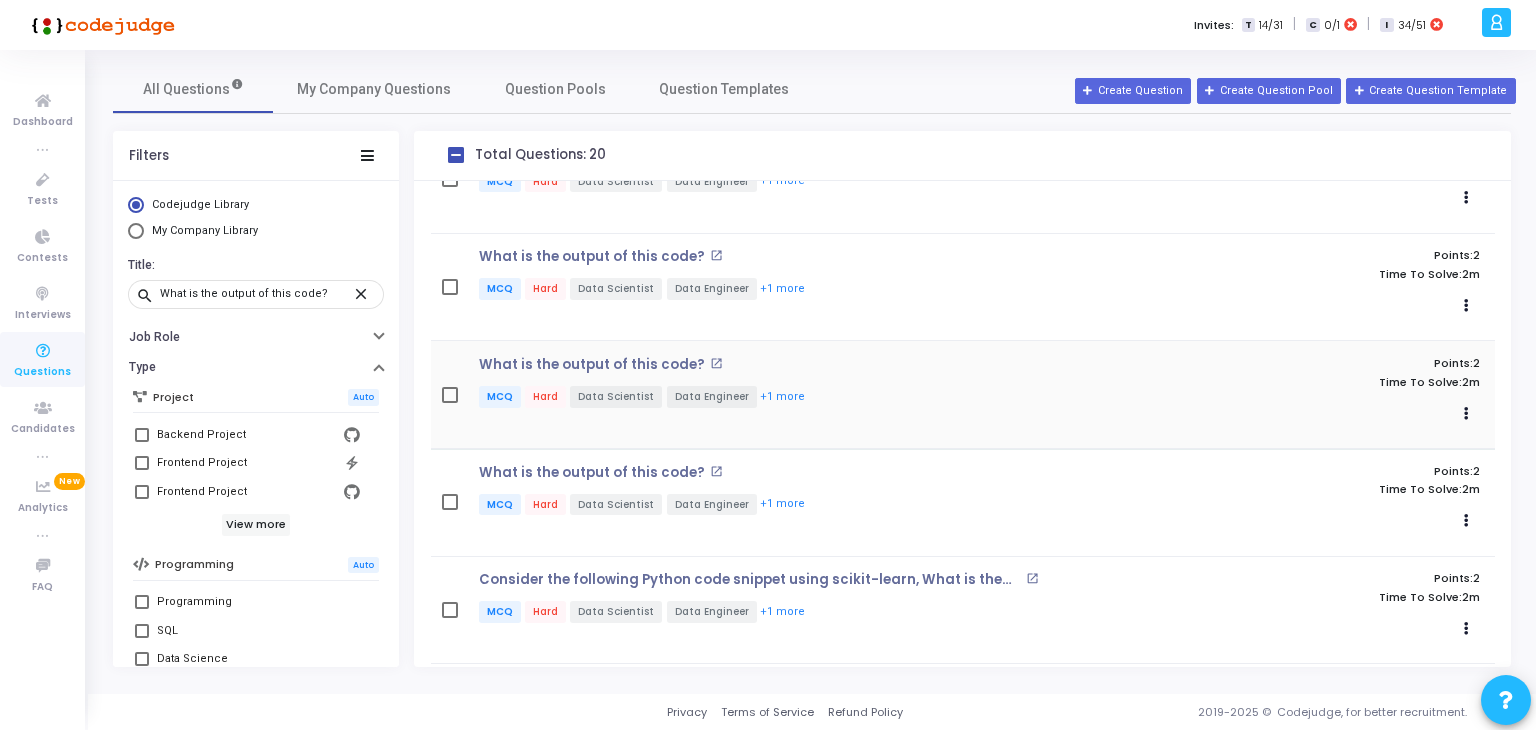 scroll, scrollTop: 172, scrollLeft: 0, axis: vertical 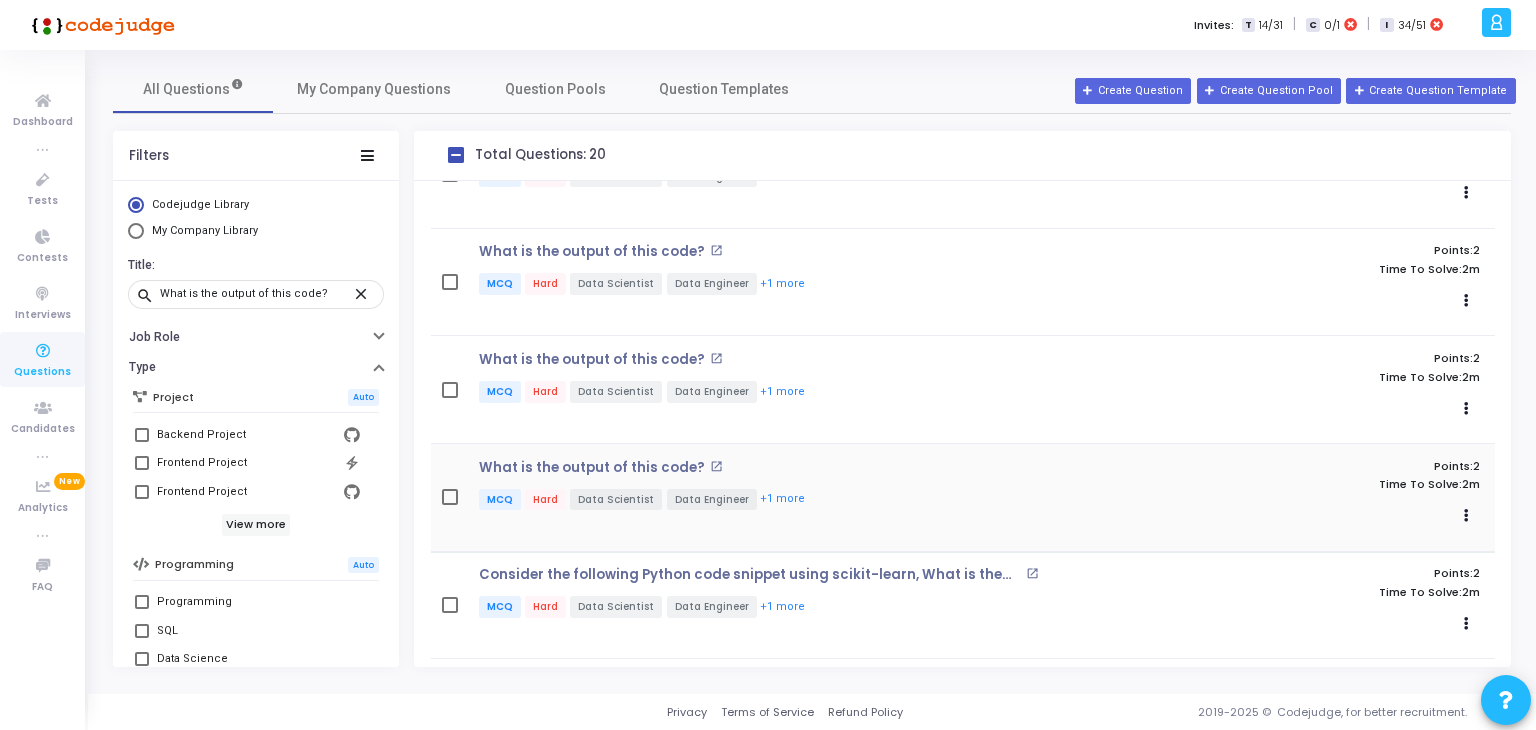 click on "open_in_new" at bounding box center [716, 466] 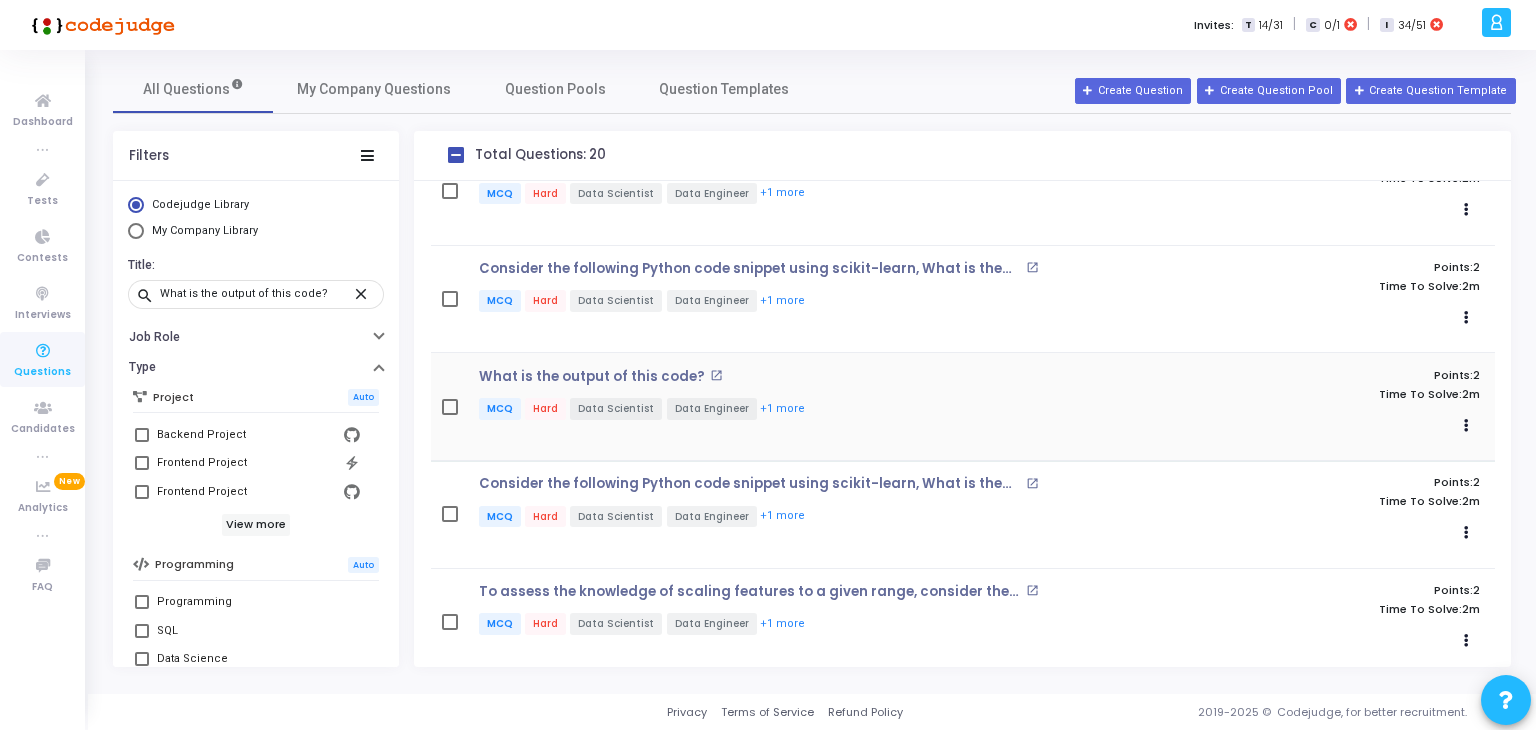 scroll, scrollTop: 492, scrollLeft: 0, axis: vertical 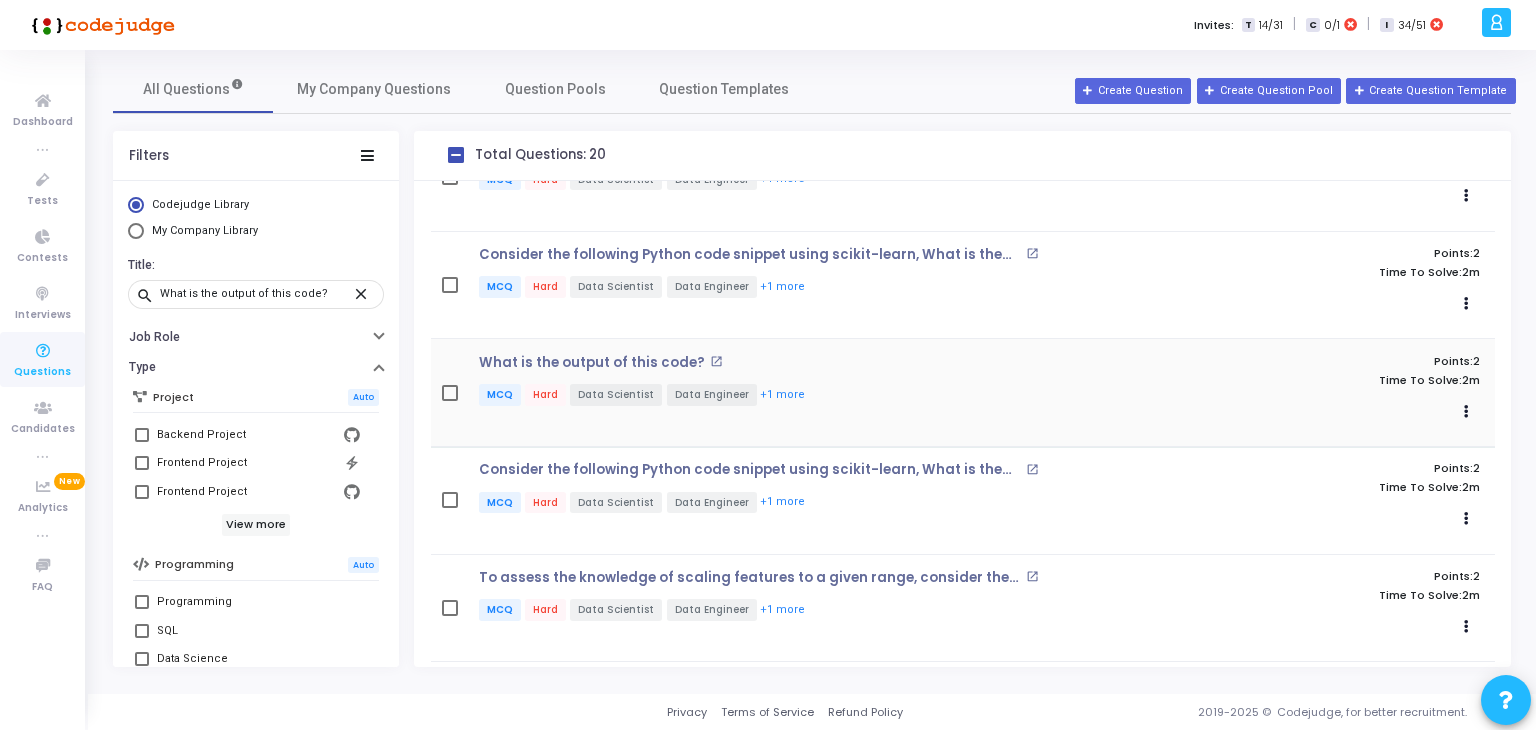 click on "What is the output of this code? open_in_new   MCQ   Hard   Data Scientist   Data Engineer   +1 more  Points:  2  Time To Solve:      2m  Clone   Add To Test" at bounding box center (963, 393) 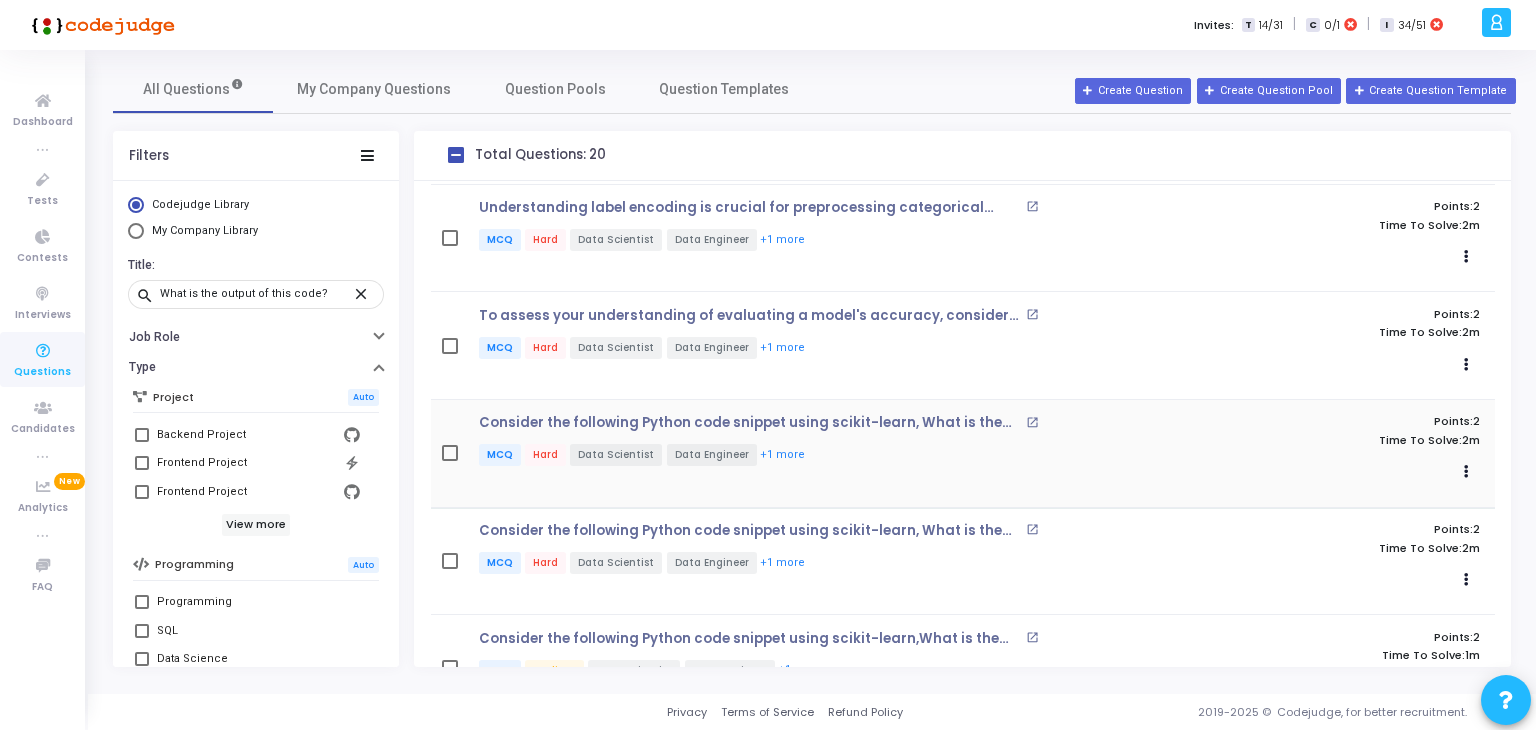 scroll, scrollTop: 1685, scrollLeft: 0, axis: vertical 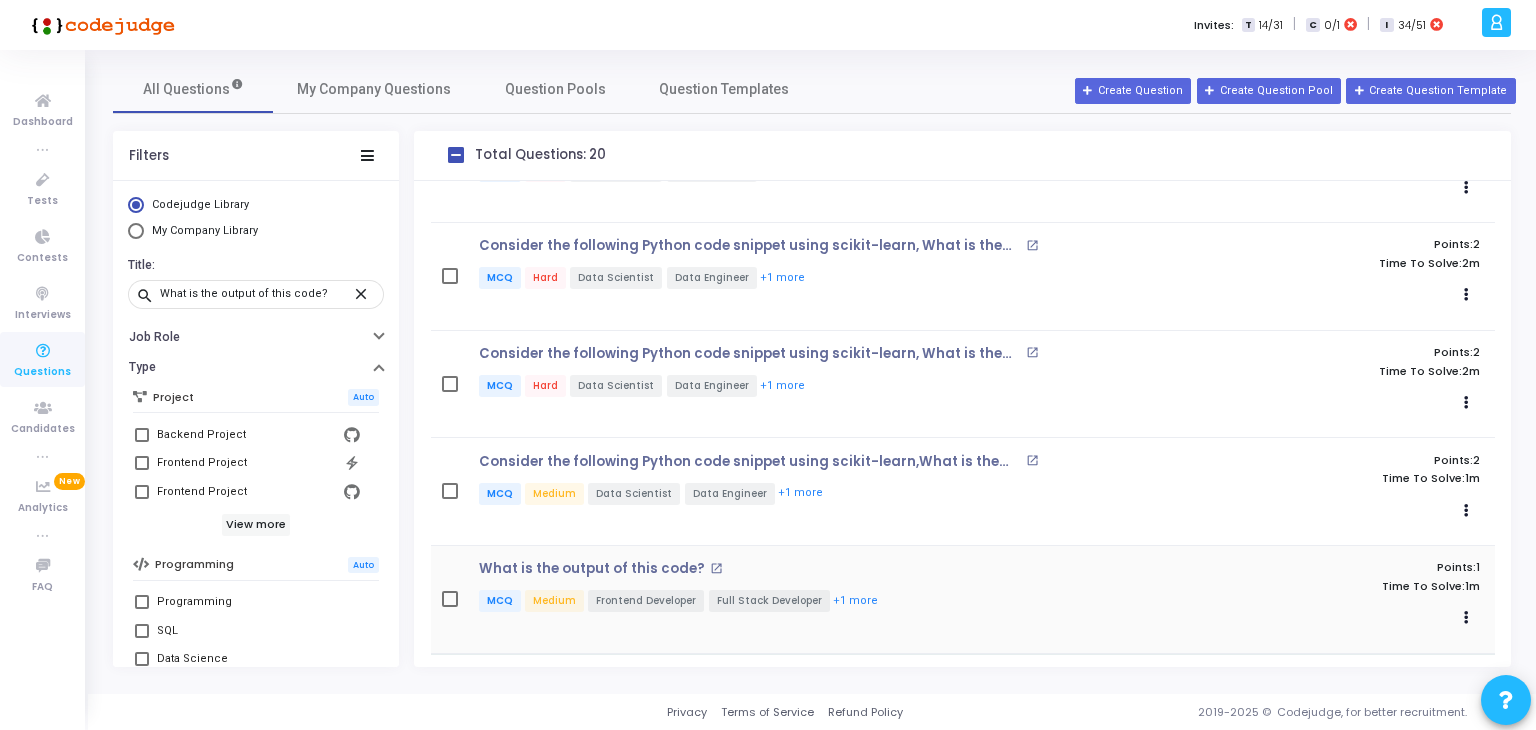 click on "open_in_new" at bounding box center (716, 568) 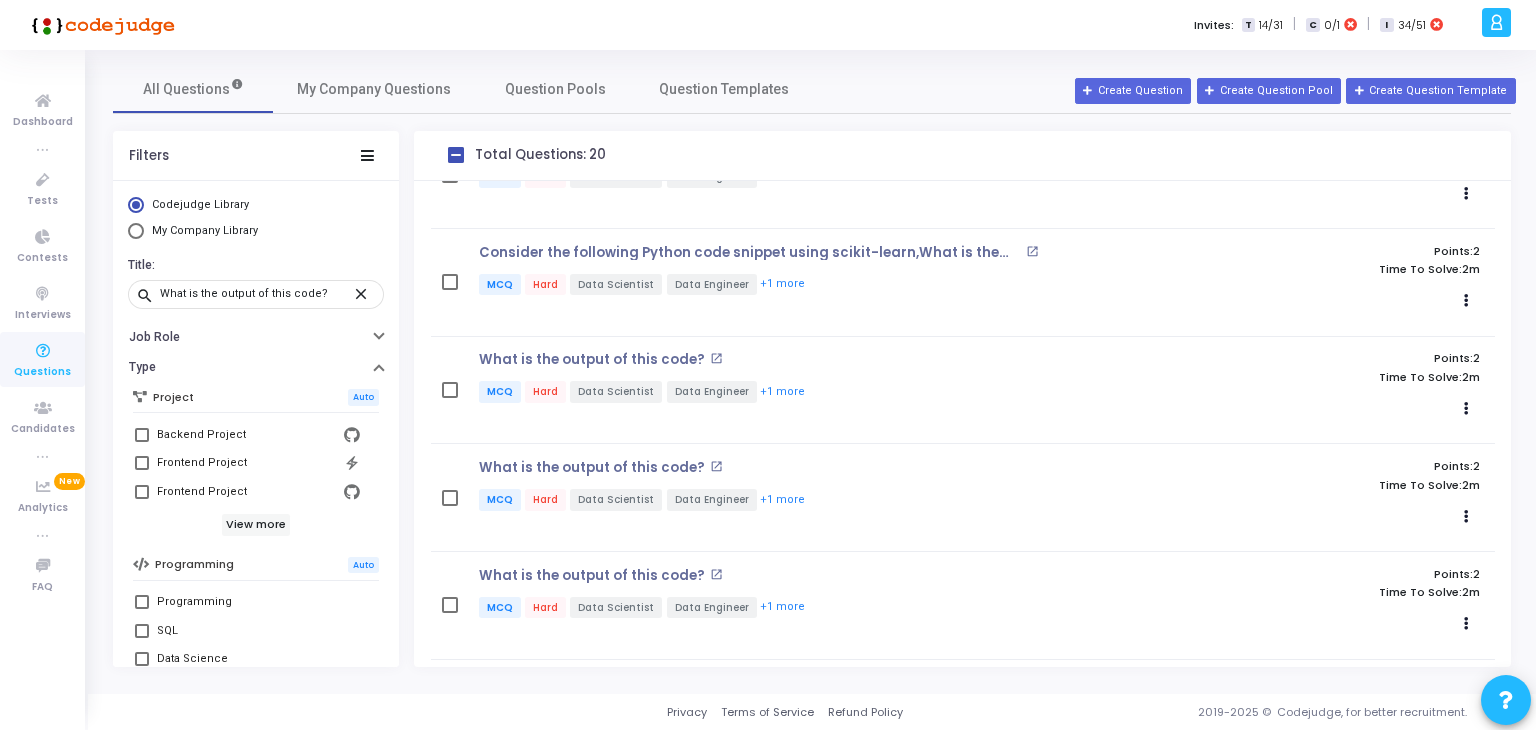scroll, scrollTop: 0, scrollLeft: 0, axis: both 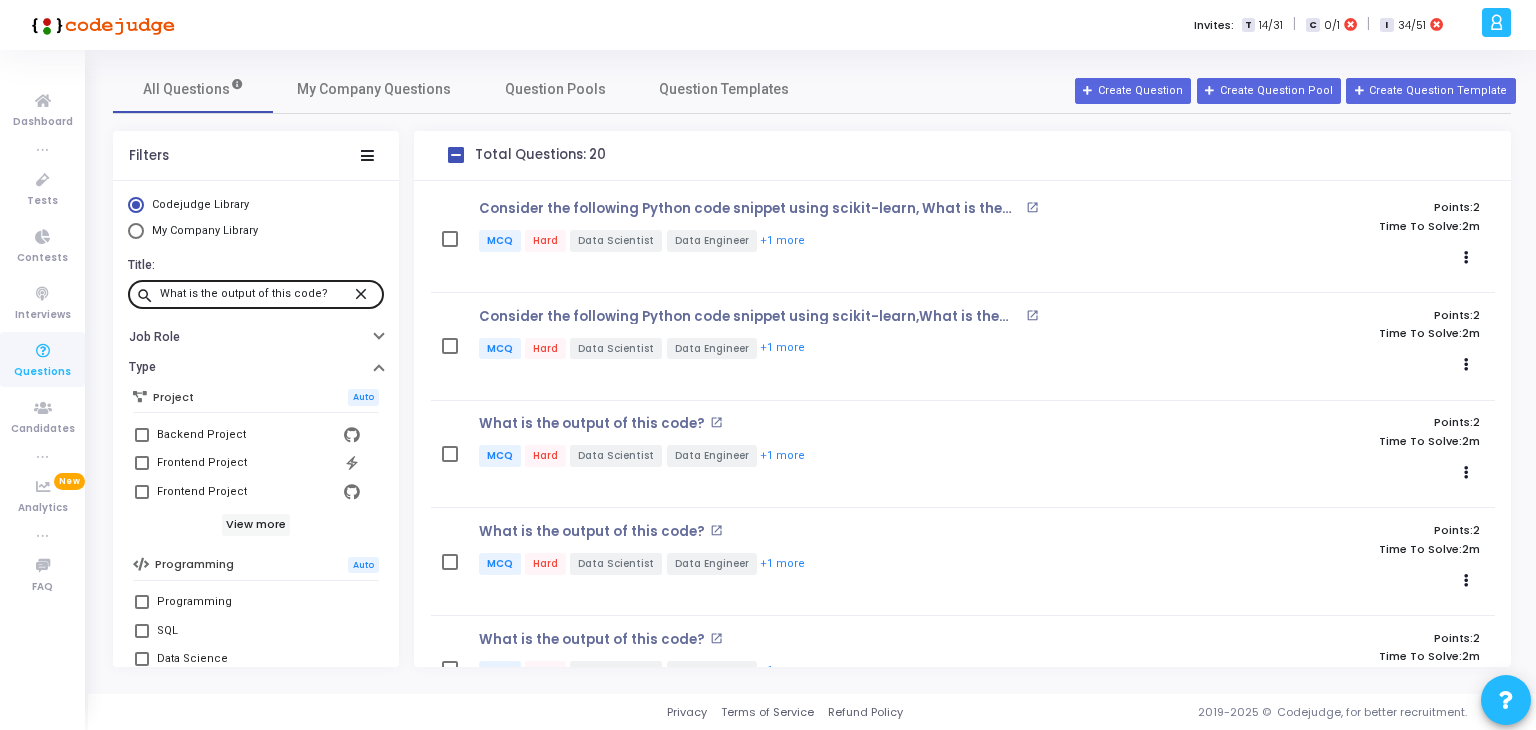 click on "What is the output of this code?" at bounding box center (256, 294) 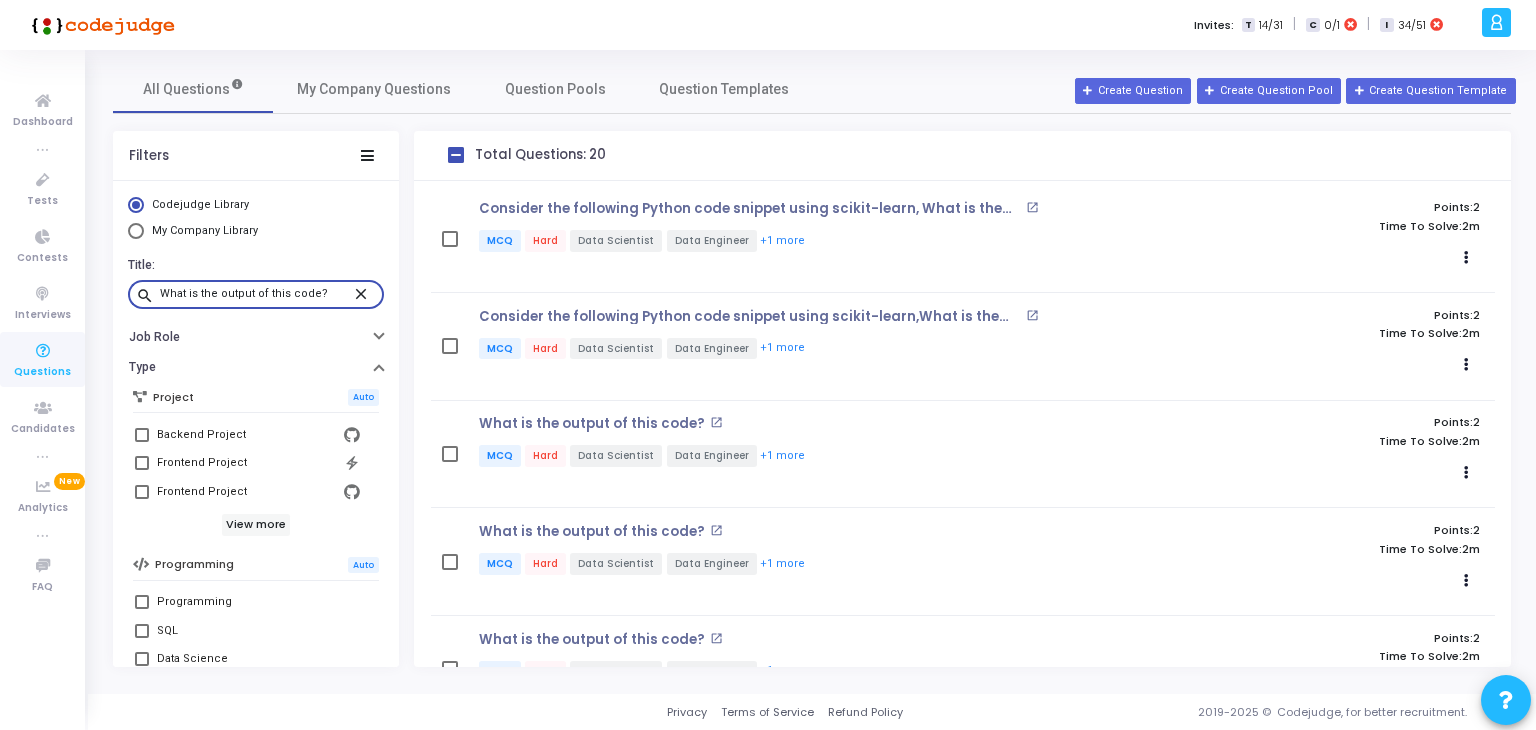 paste on "Calculate the number of iterations run by a k-means clustering algorithm." 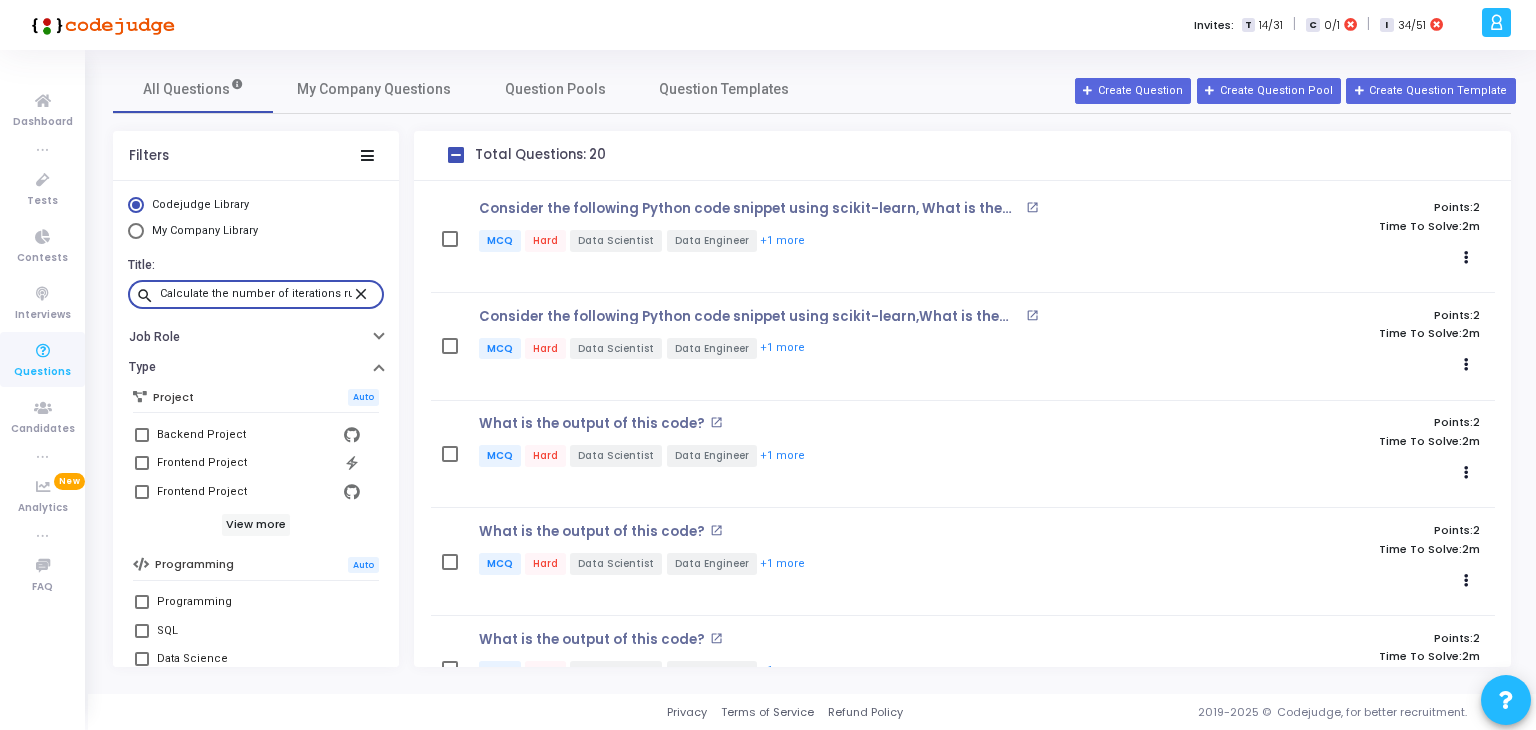 scroll, scrollTop: 0, scrollLeft: 171, axis: horizontal 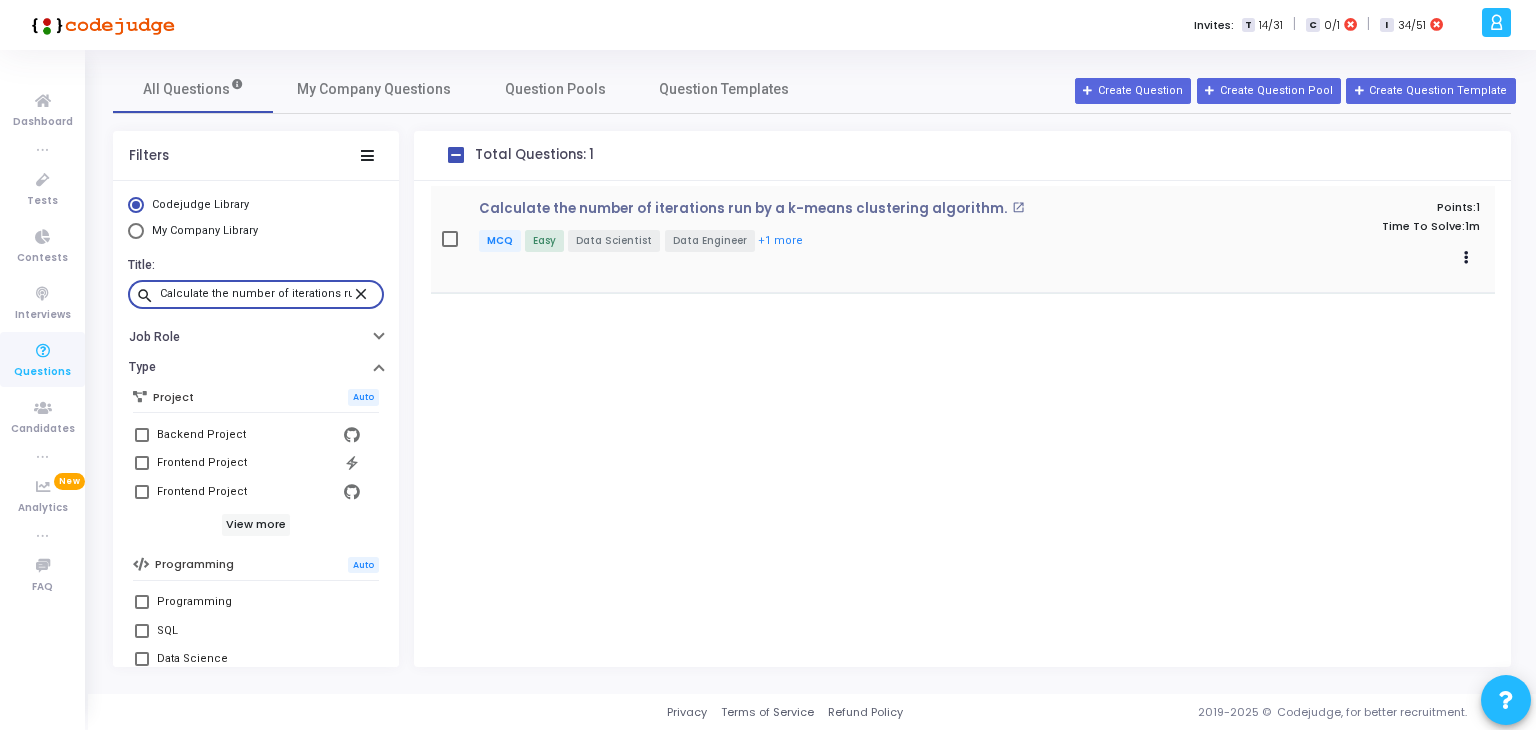 click on "open_in_new" at bounding box center [1018, 207] 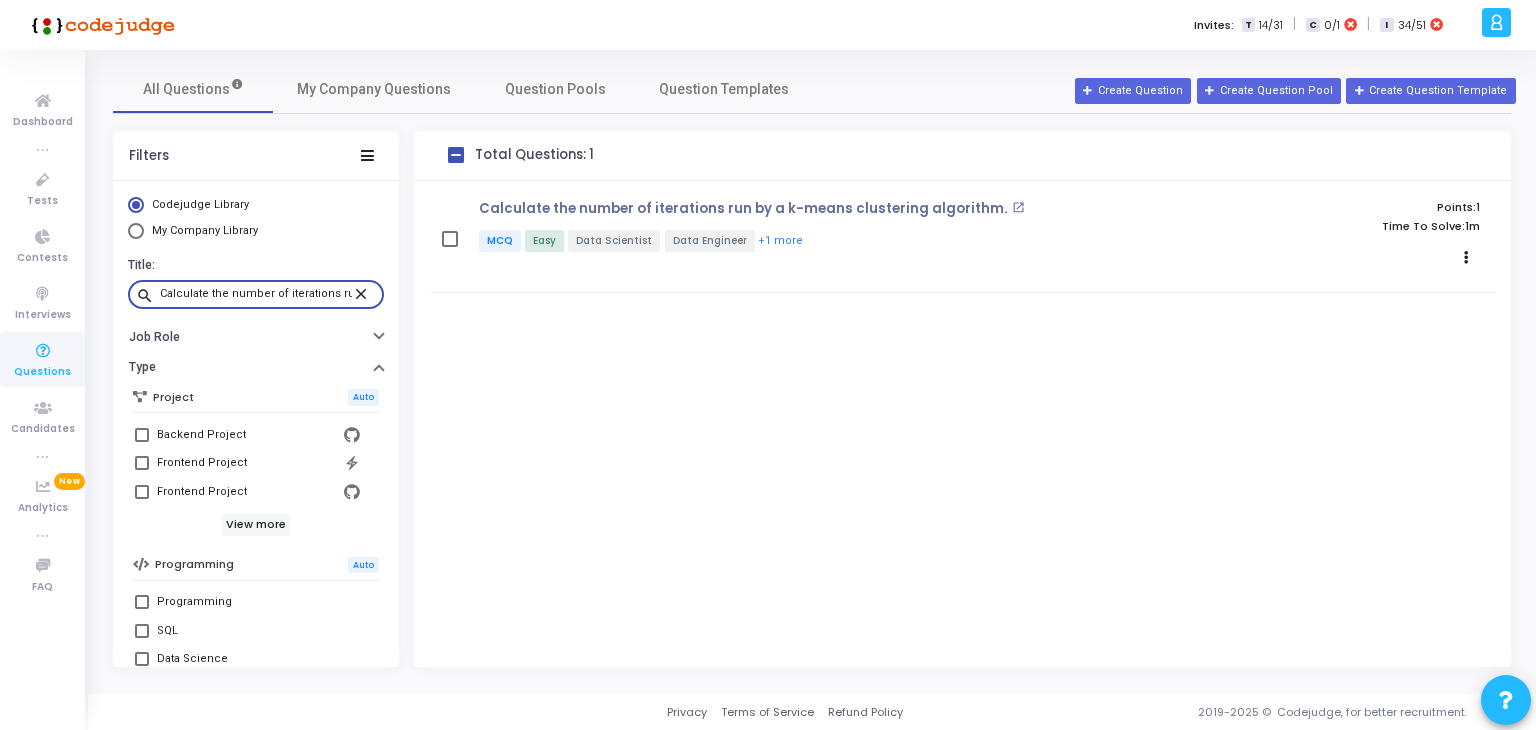 click on "Calculate the number of iterations run by a k-means clustering algorithm." at bounding box center (256, 294) 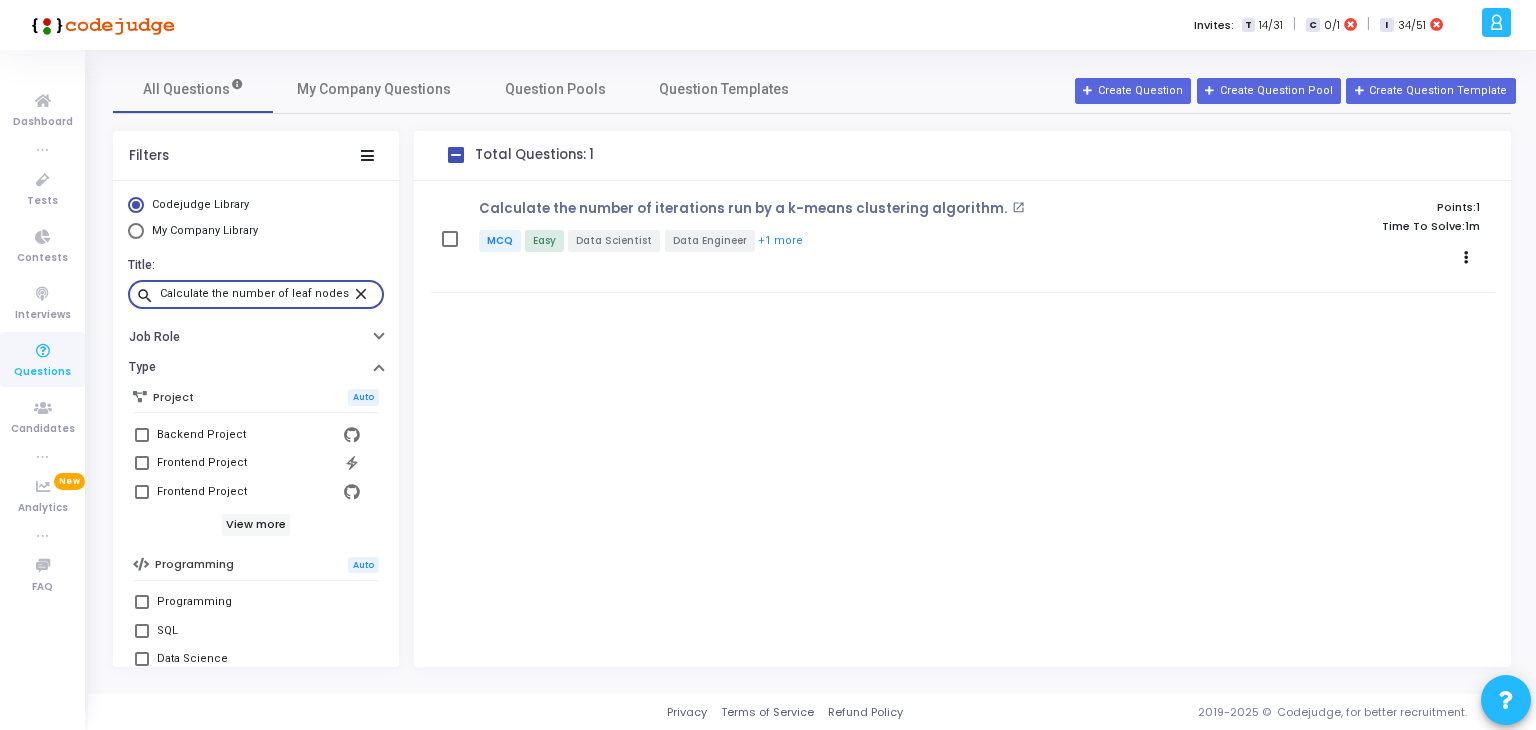 scroll, scrollTop: 0, scrollLeft: 76, axis: horizontal 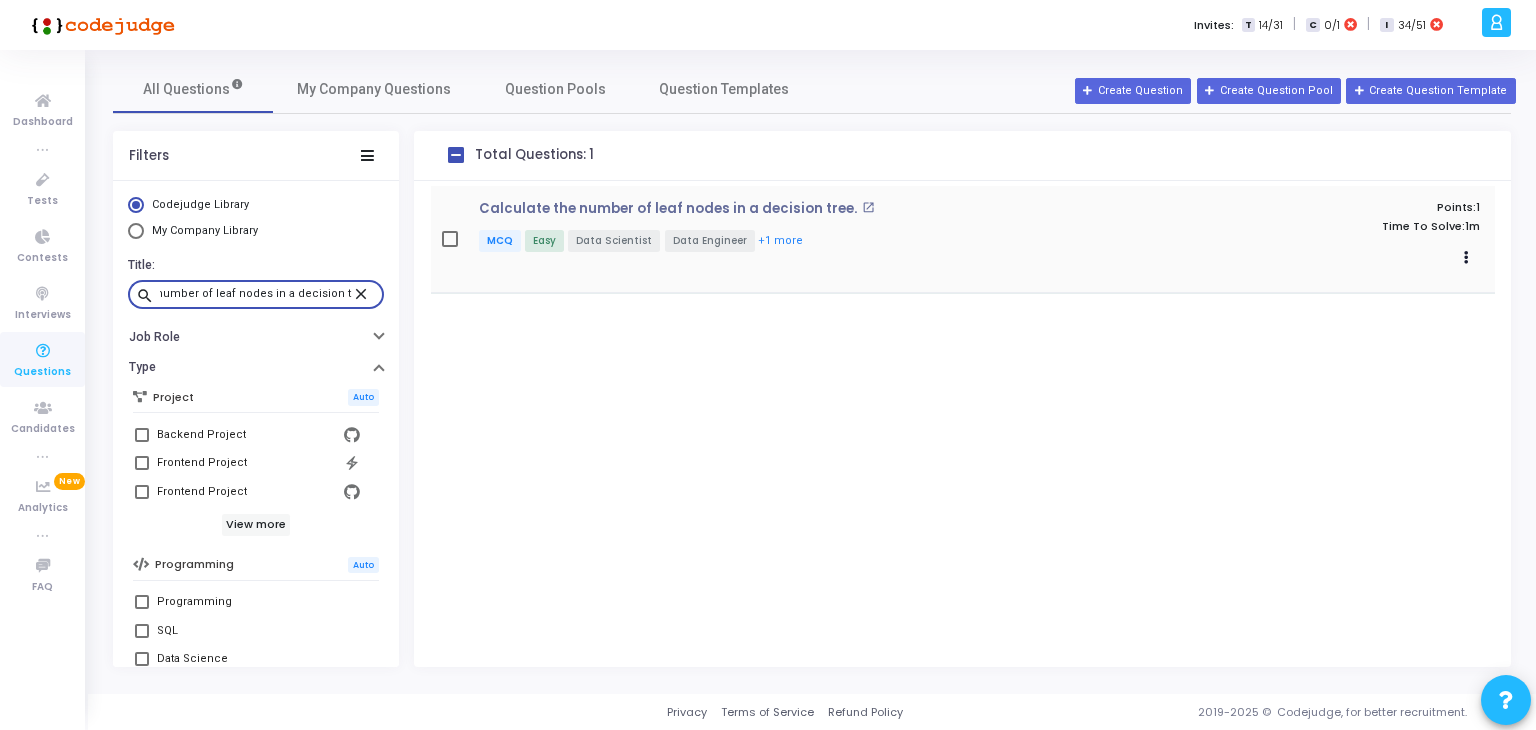 click on "open_in_new" at bounding box center [868, 207] 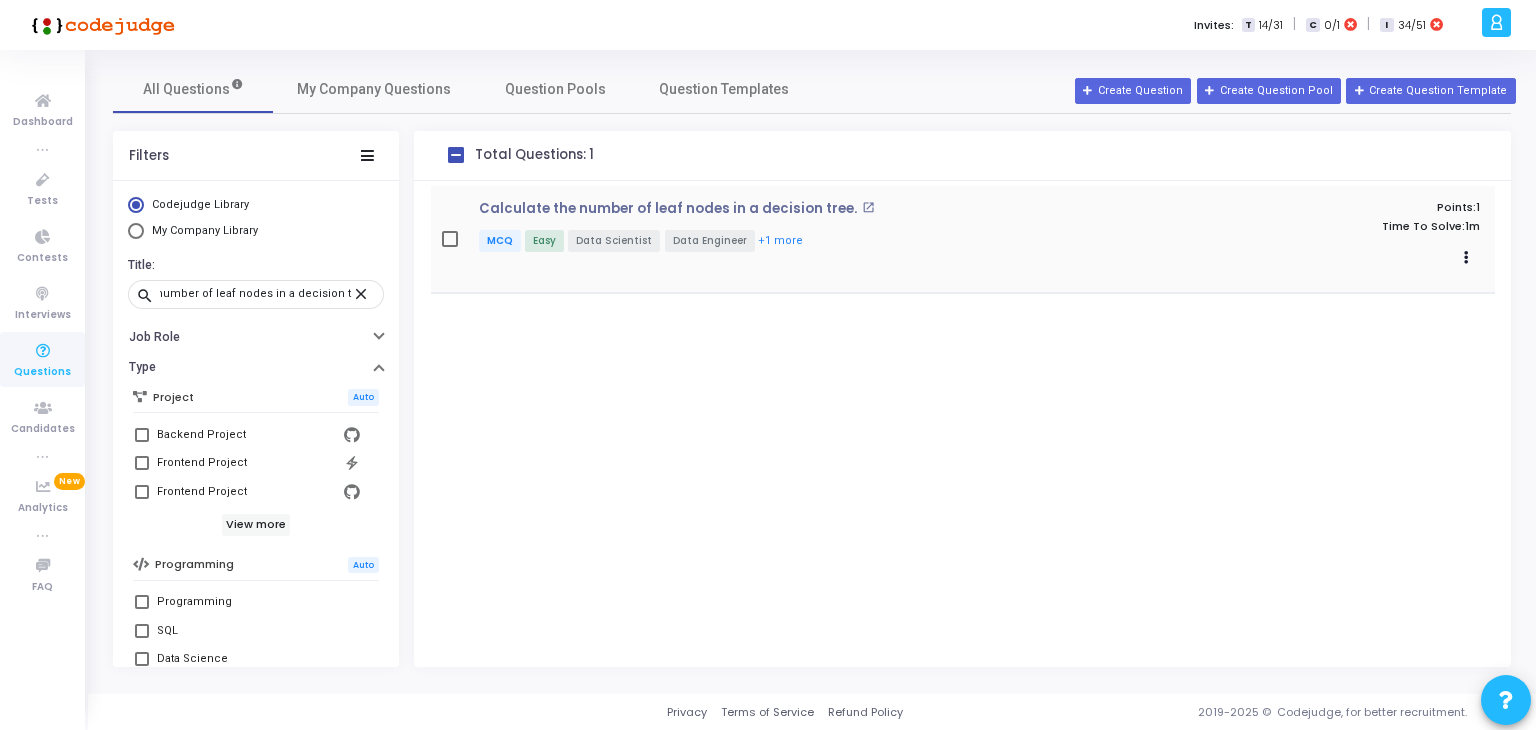 scroll, scrollTop: 0, scrollLeft: 0, axis: both 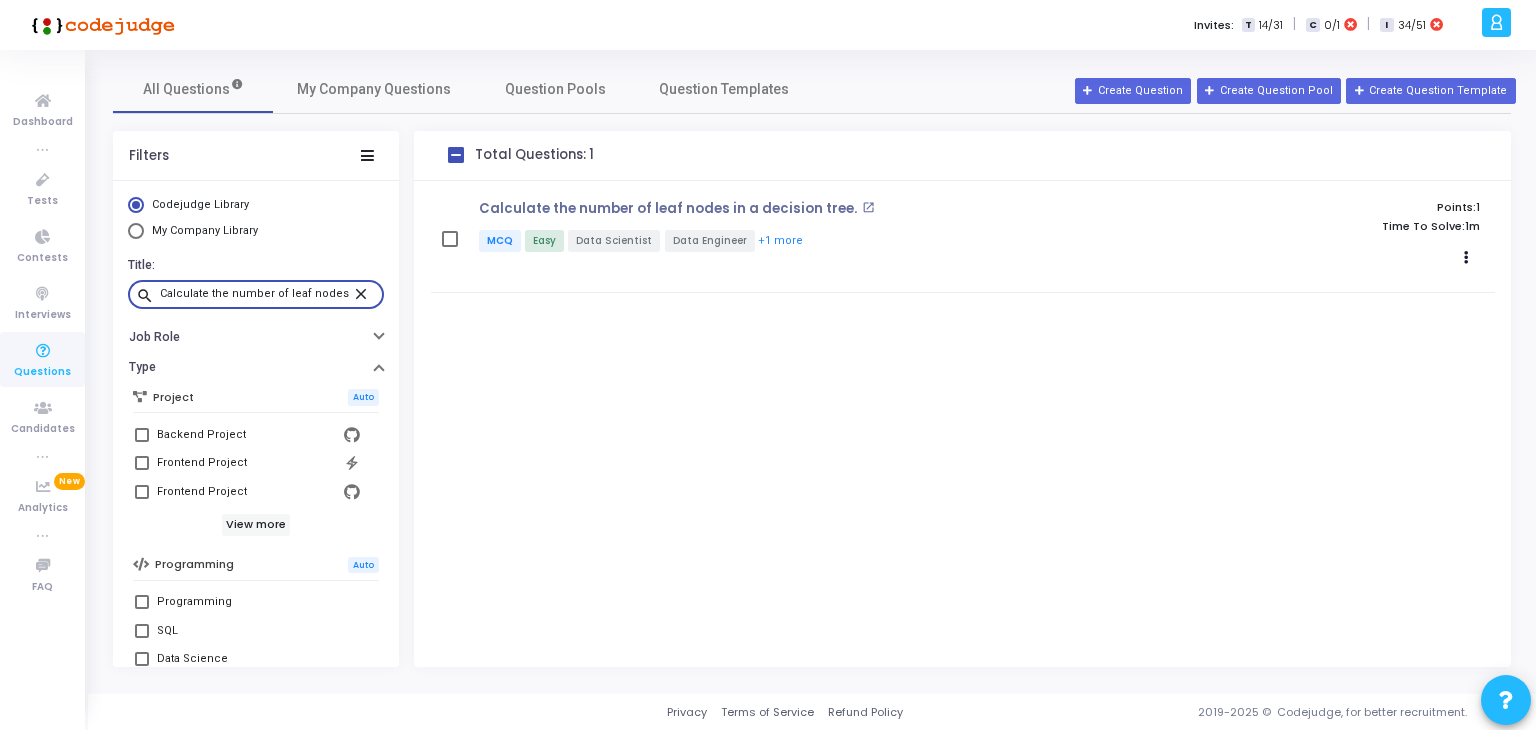 click on "Calculate the number of leaf nodes in a decision tree." at bounding box center [256, 294] 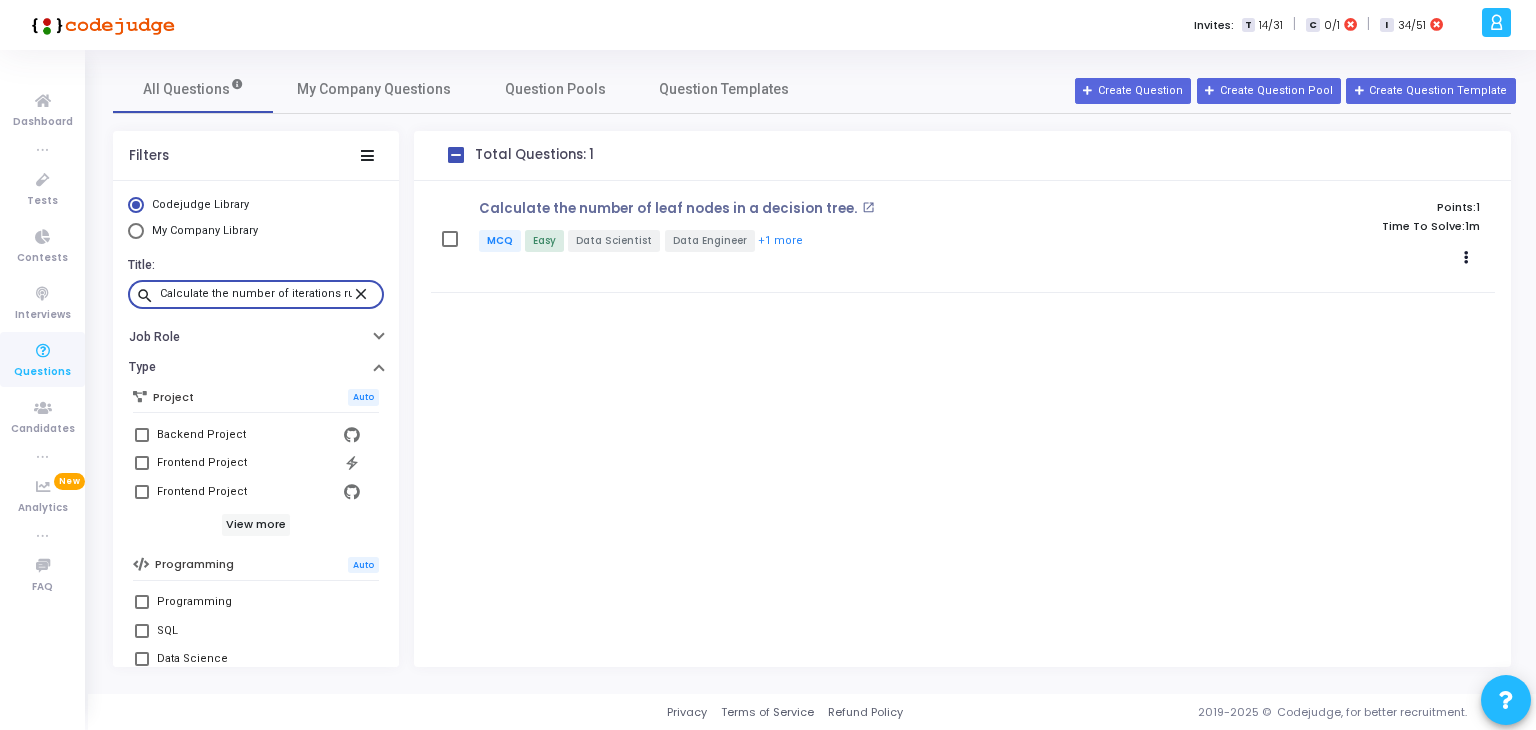 scroll, scrollTop: 0, scrollLeft: 238, axis: horizontal 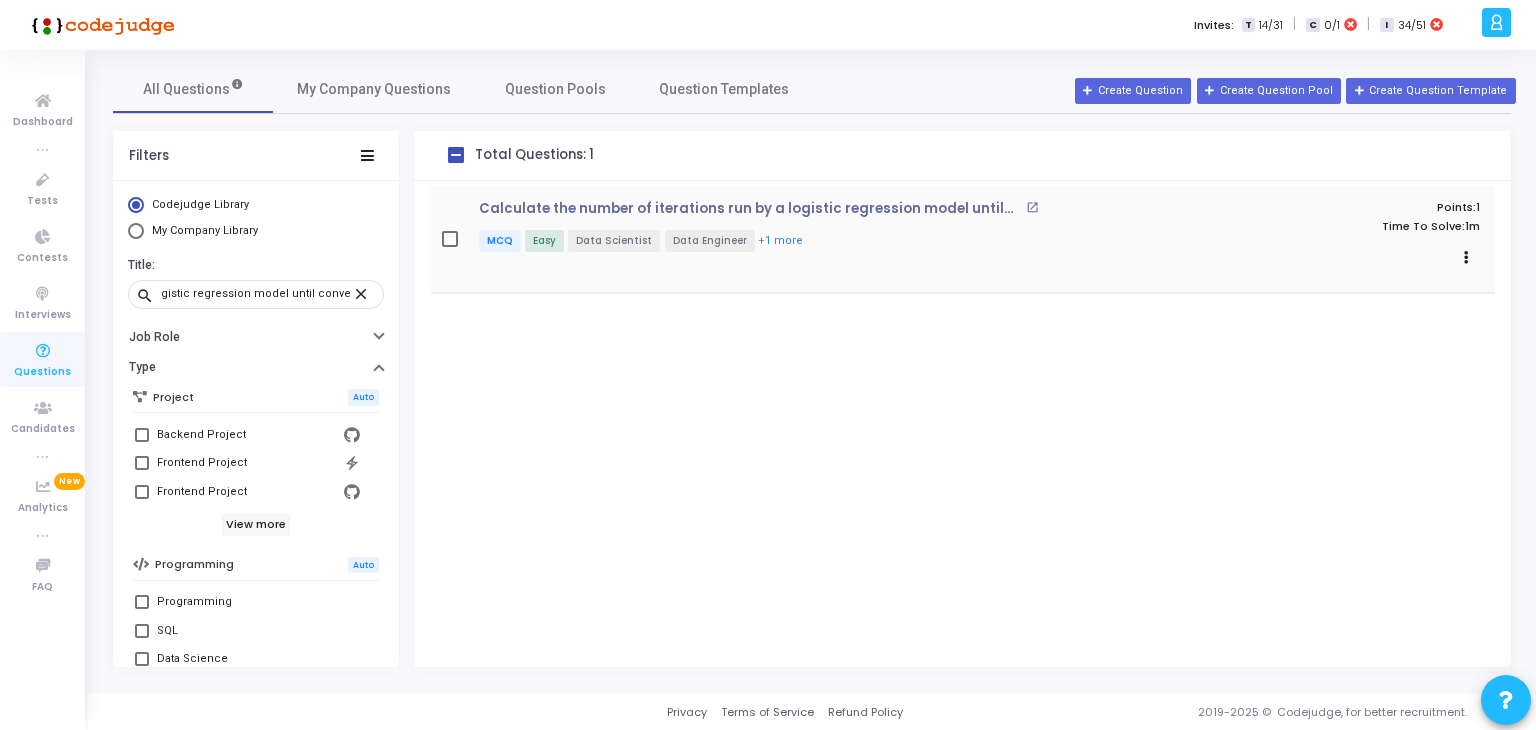 click on "open_in_new" at bounding box center [1032, 207] 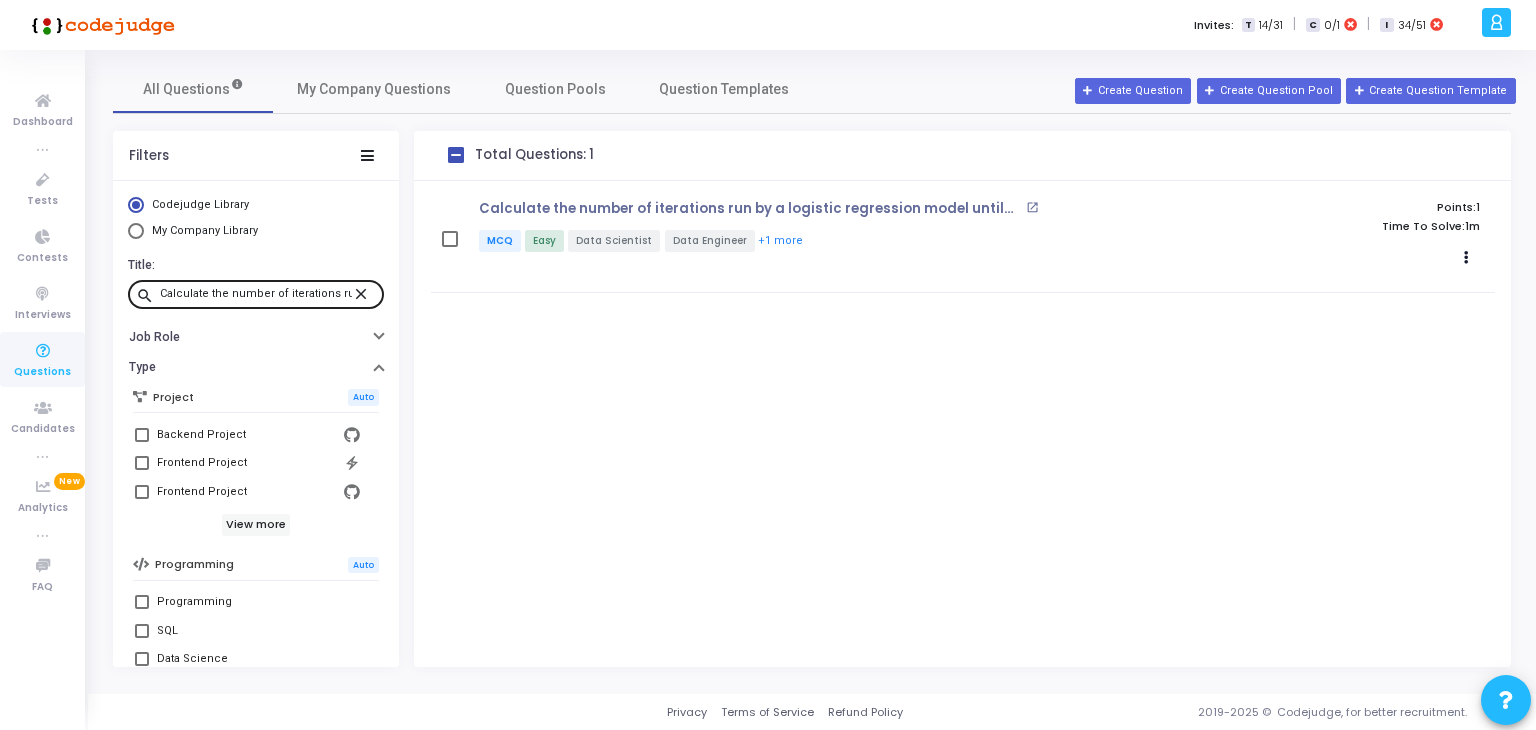 click on "Calculate the number of iterations run by a logistic regression model until convergence" at bounding box center (256, 294) 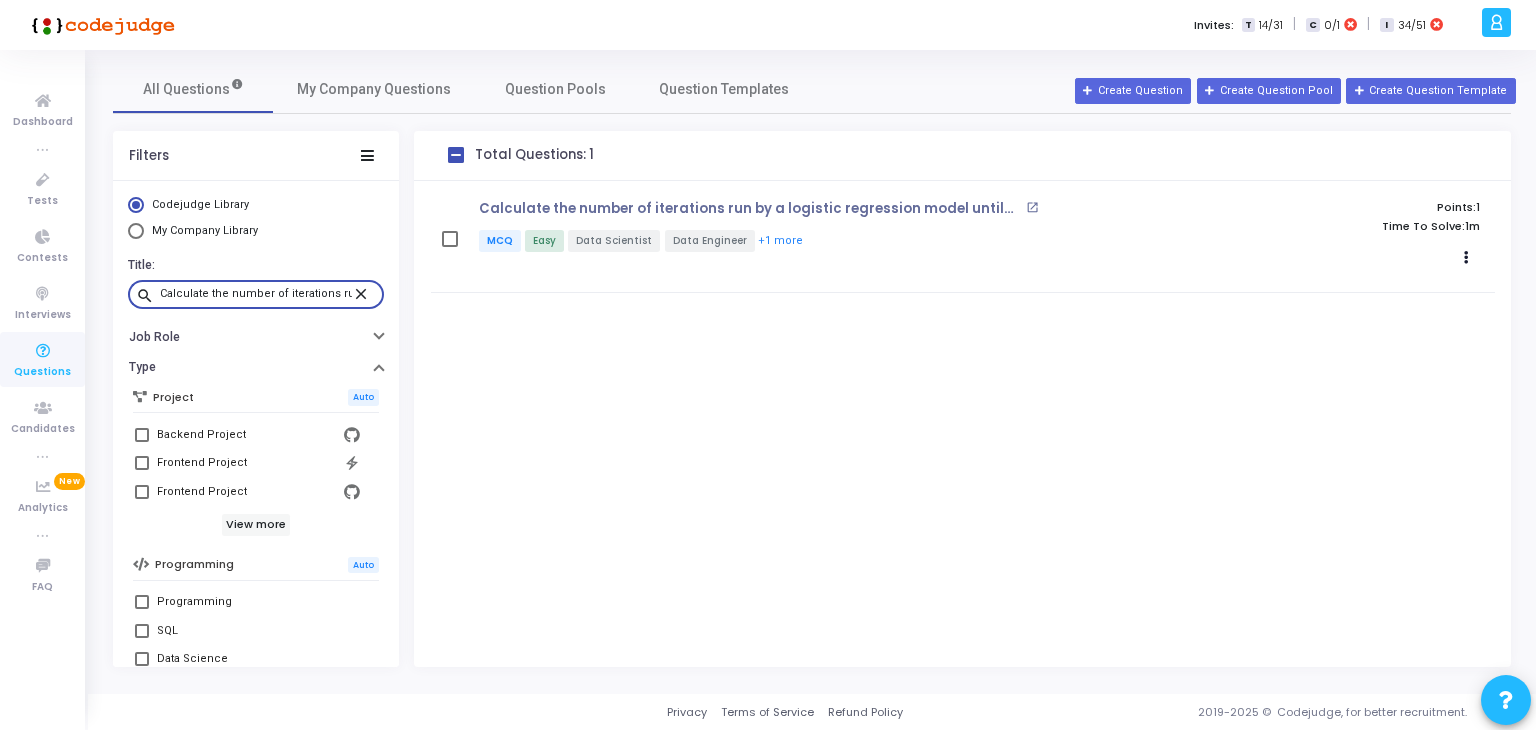 paste on "Given the following data and code snippet: What will be the value of coefficients?" 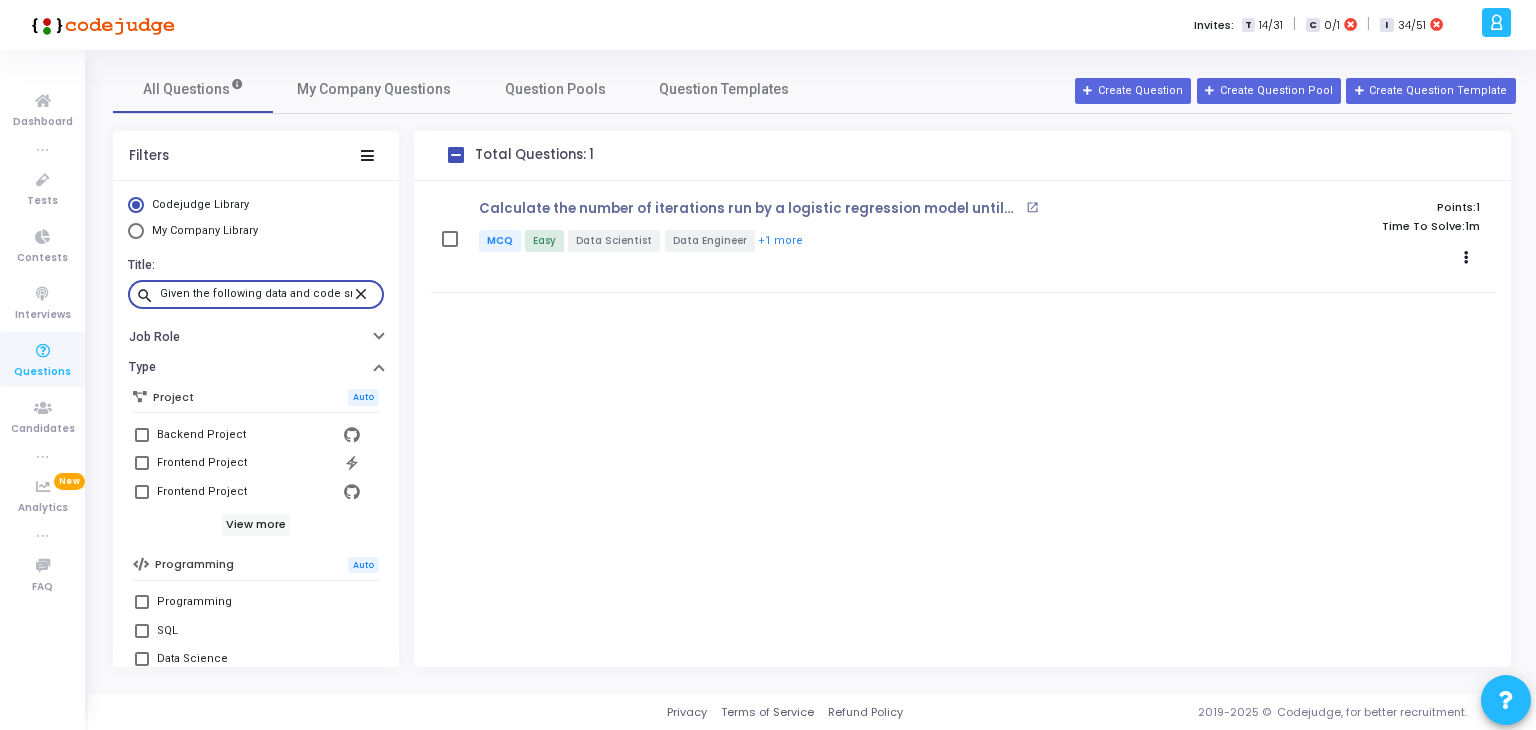 scroll, scrollTop: 0, scrollLeft: 209, axis: horizontal 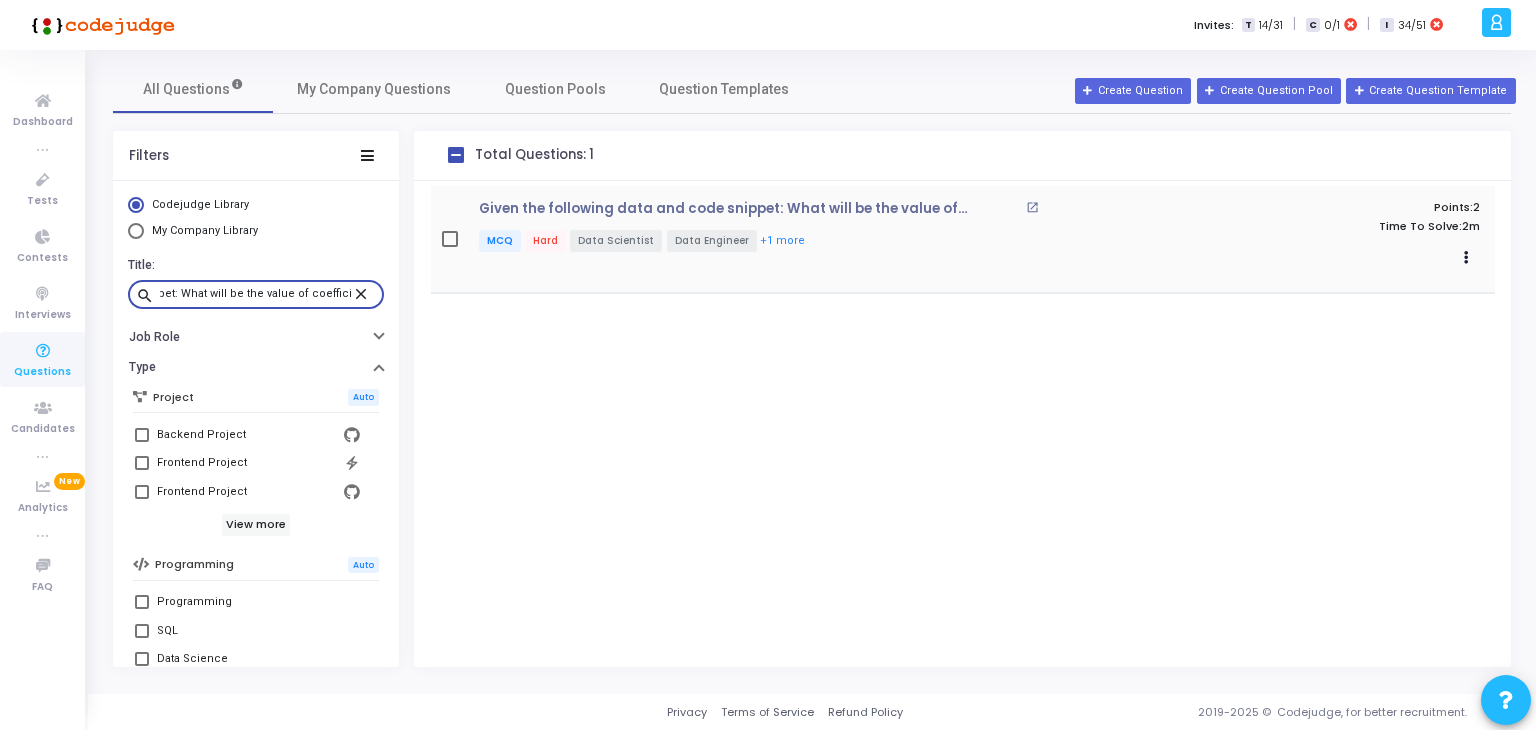 click on "open_in_new" at bounding box center (1032, 207) 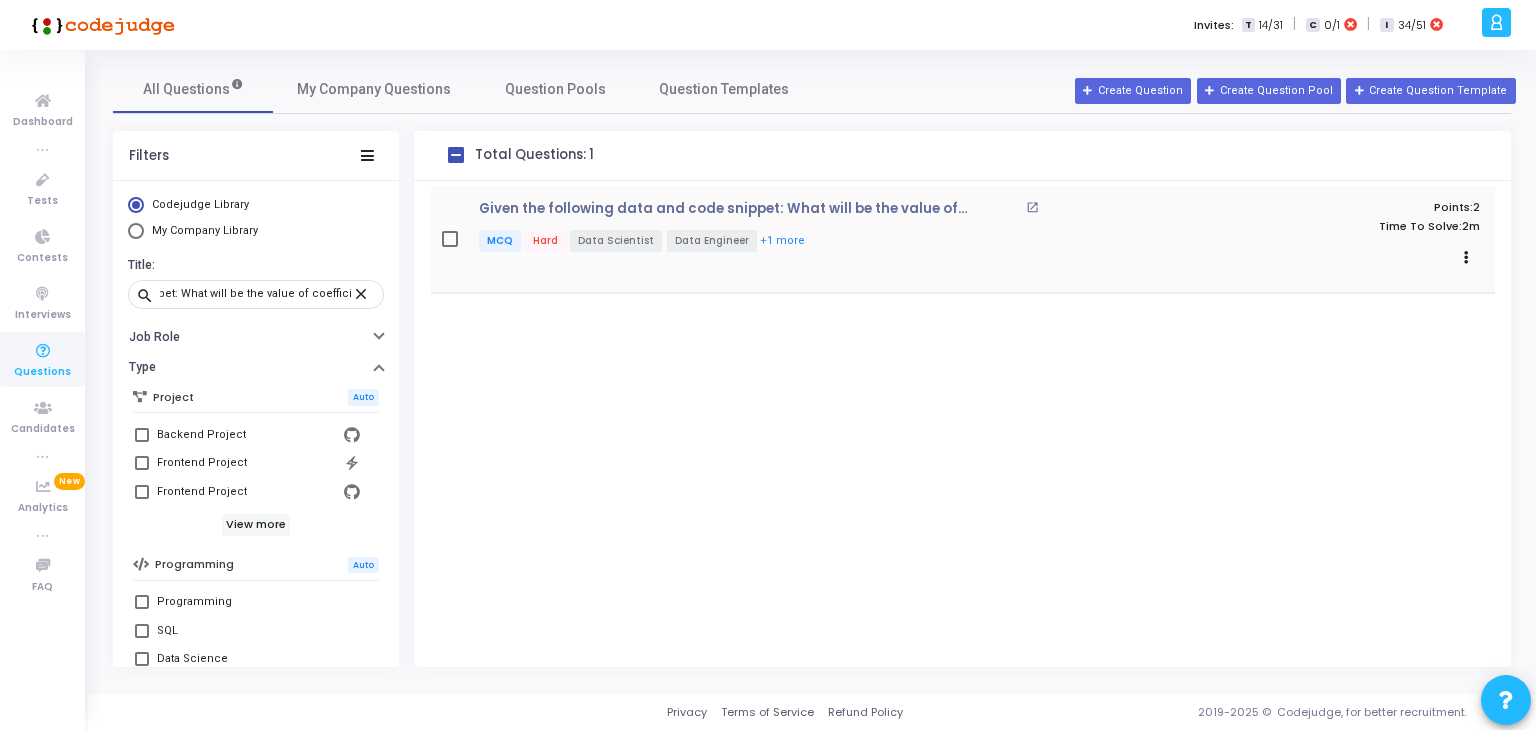scroll, scrollTop: 0, scrollLeft: 0, axis: both 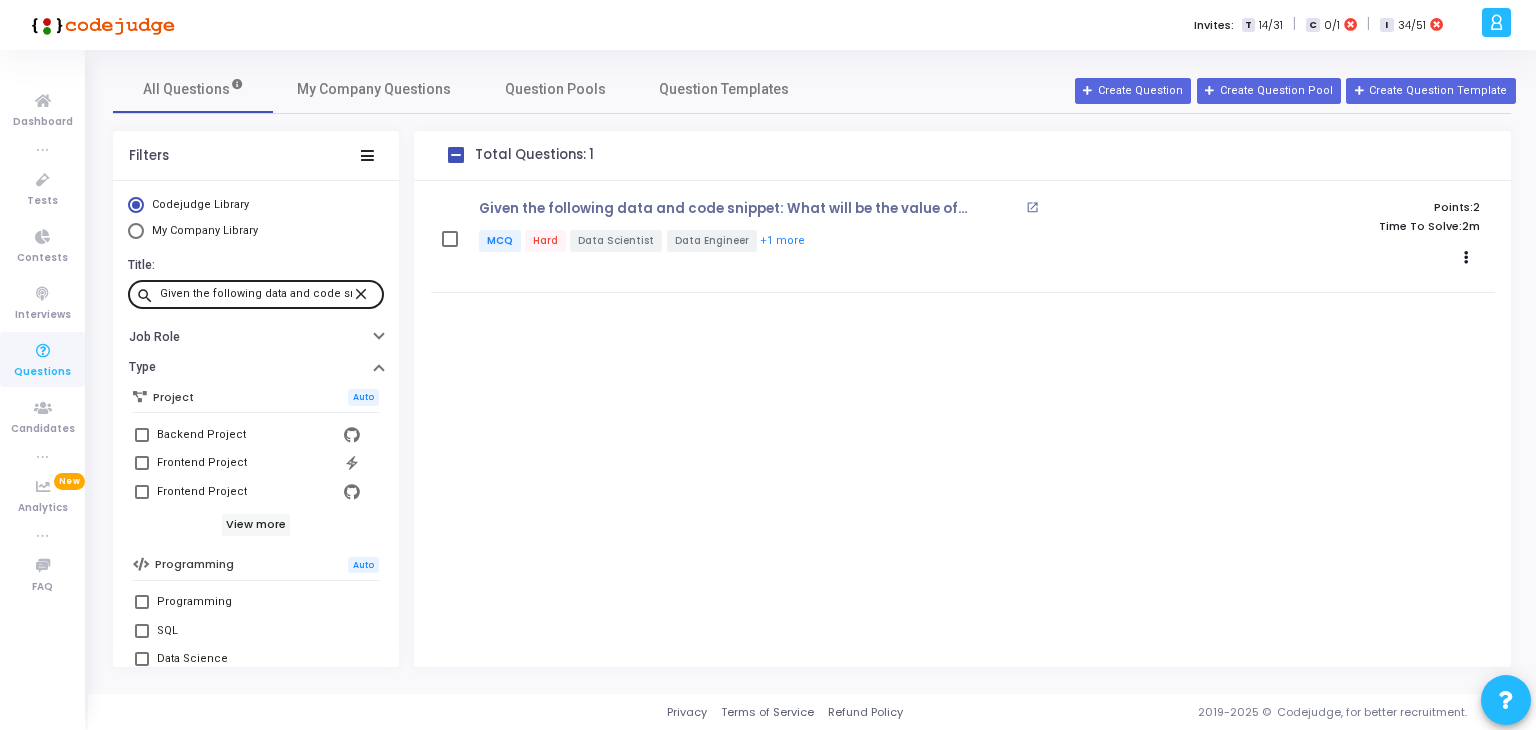 click on "Given the following data and code snippet: What will be the value of coefficients?" at bounding box center (256, 294) 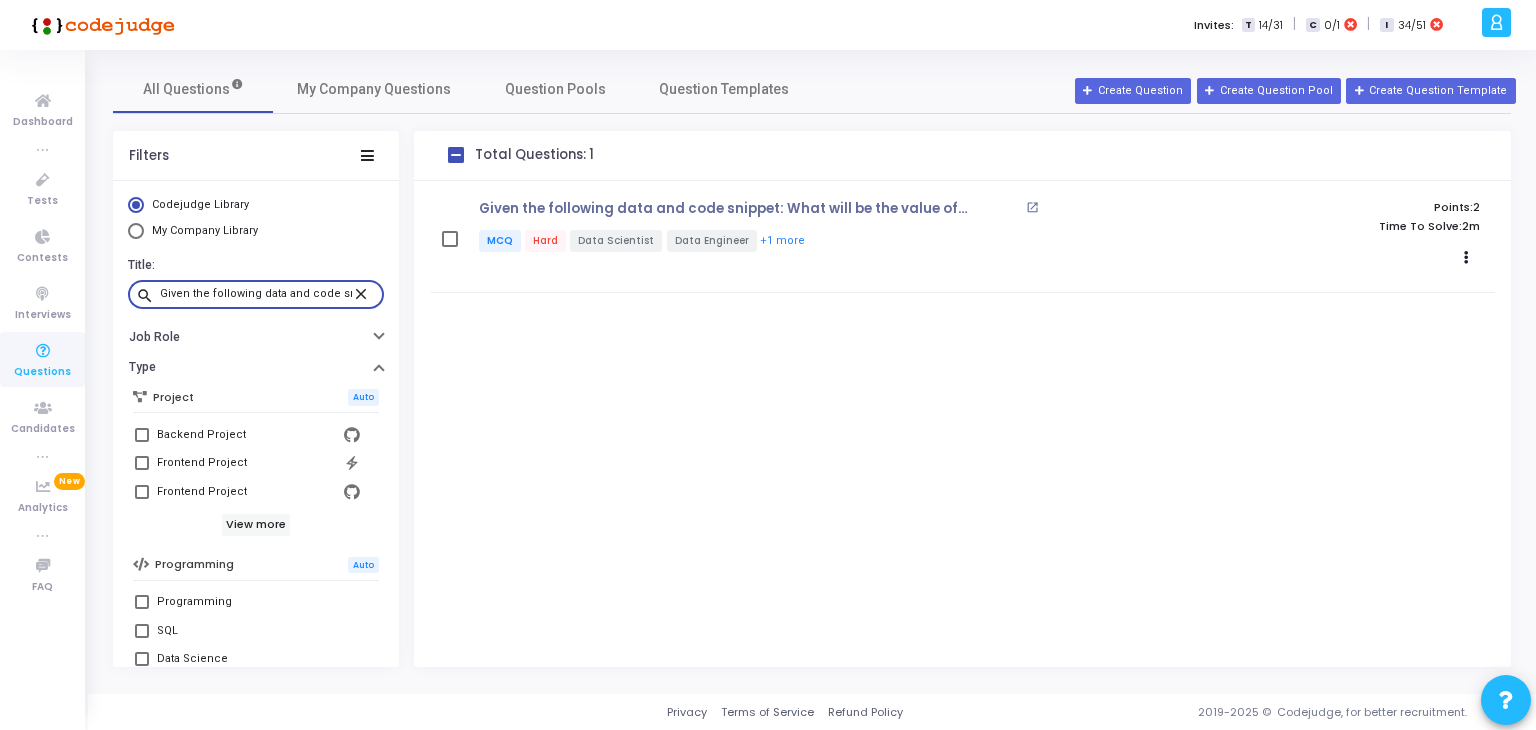 paste on "To test understanding of standardizing features by removing the mean and scaling to unit variance, consider the following Python code snippet using scikit-learn: What is the output of this code" 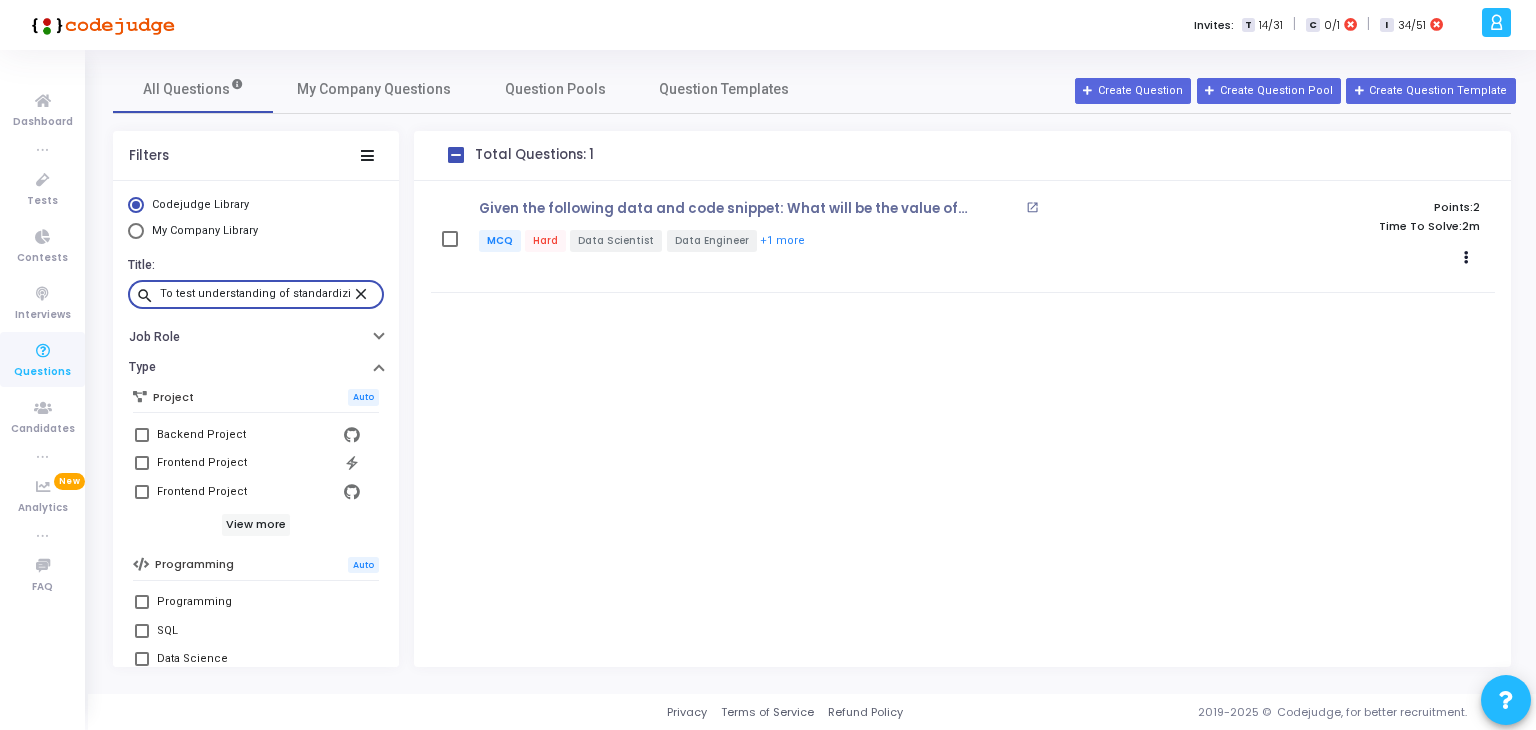 scroll, scrollTop: 0, scrollLeft: 756, axis: horizontal 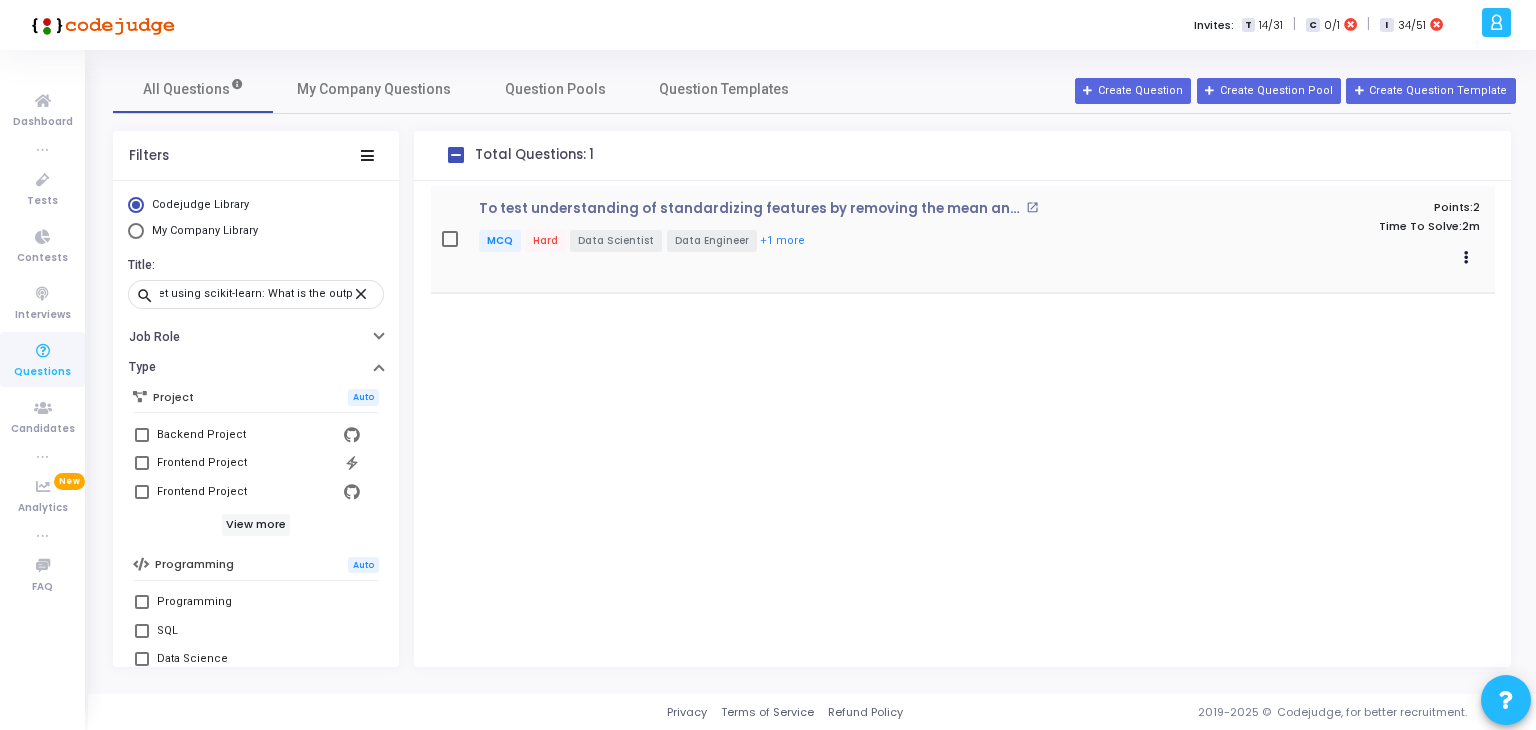 click on "open_in_new" at bounding box center (1032, 207) 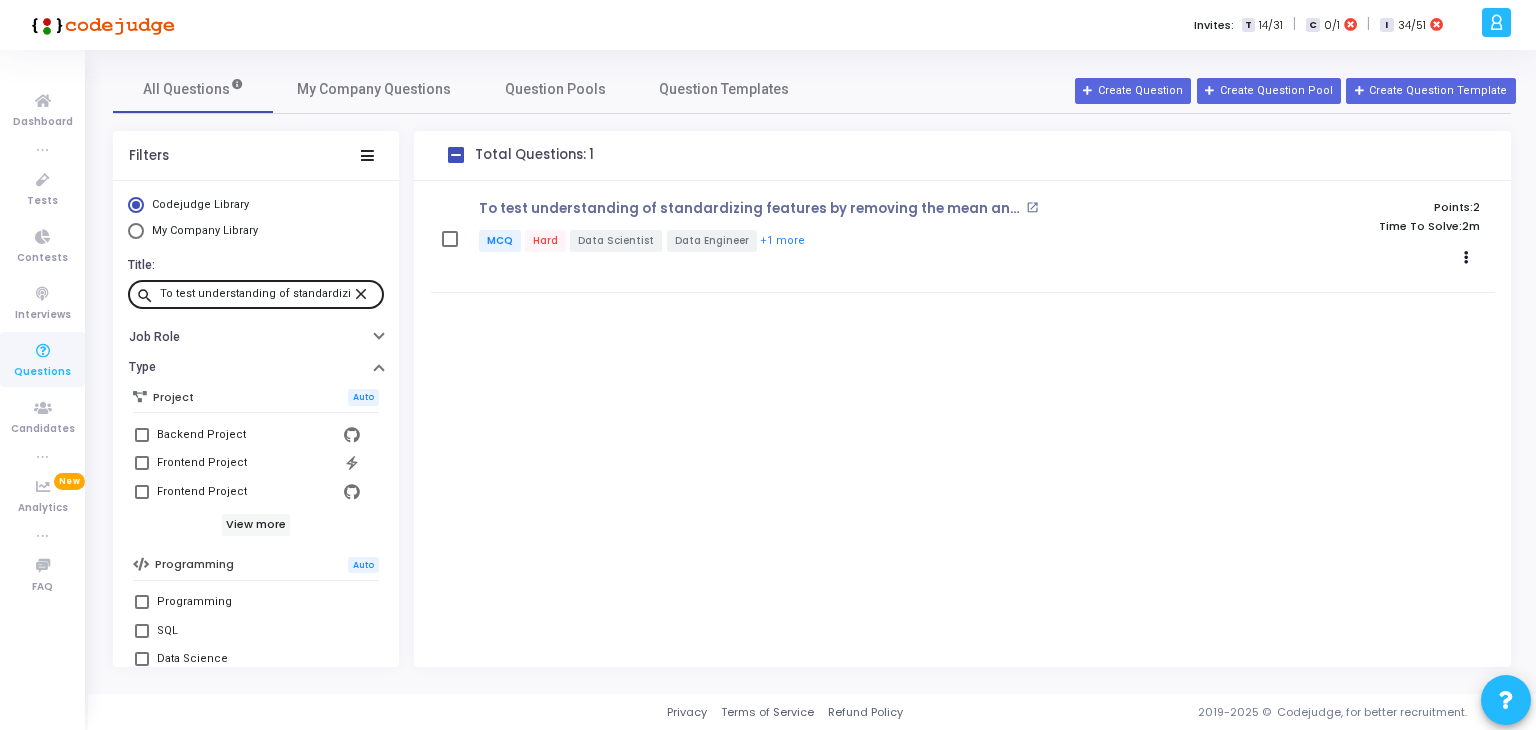 click on "To test understanding of standardizing features by removing the mean and scaling to unit variance, consider the following Python code snippet using scikit-learn: What is the output of this code?" at bounding box center [256, 294] 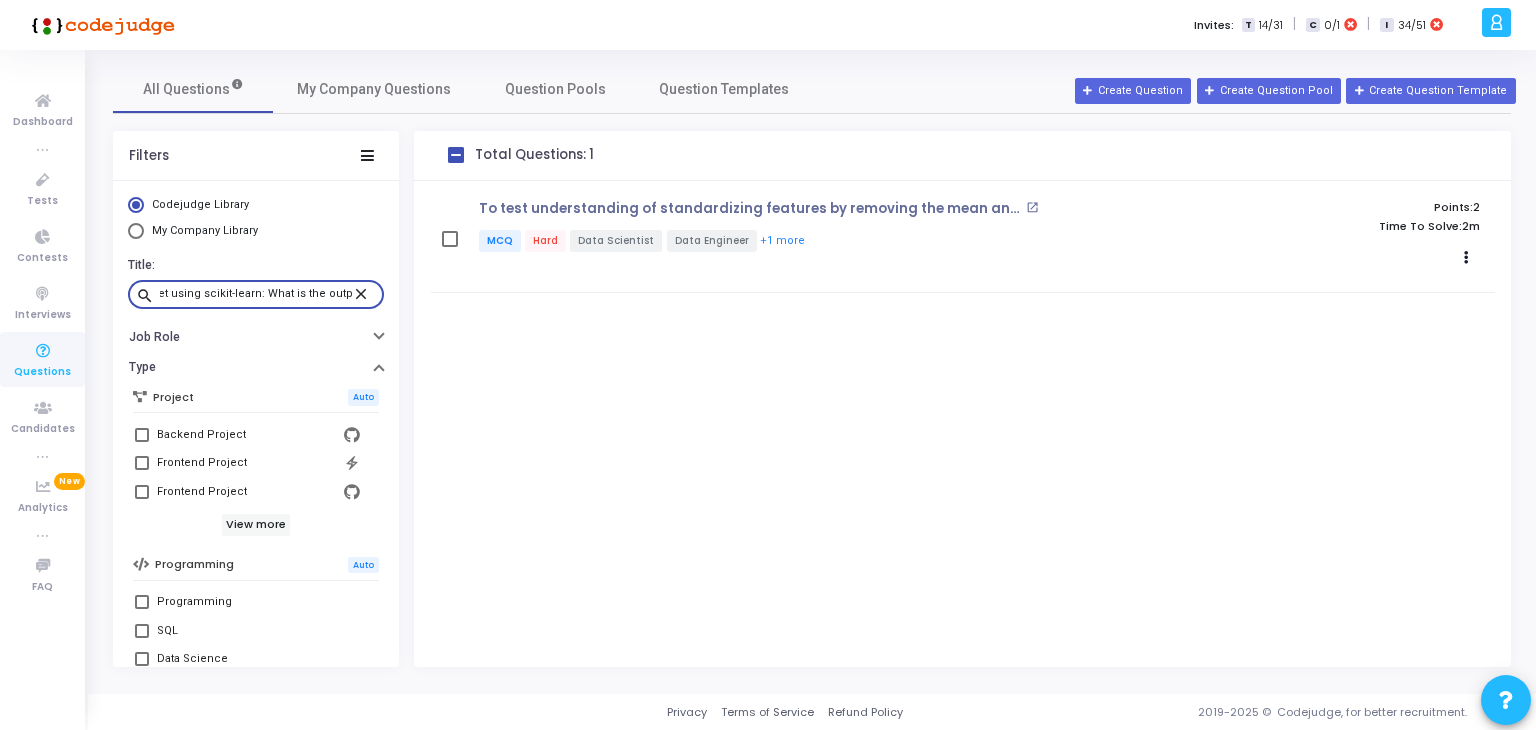 paste on "understand transforming text data to feature vectors, consider the following Python code snippet using scikit-learn: What is the shape of the output matrix" 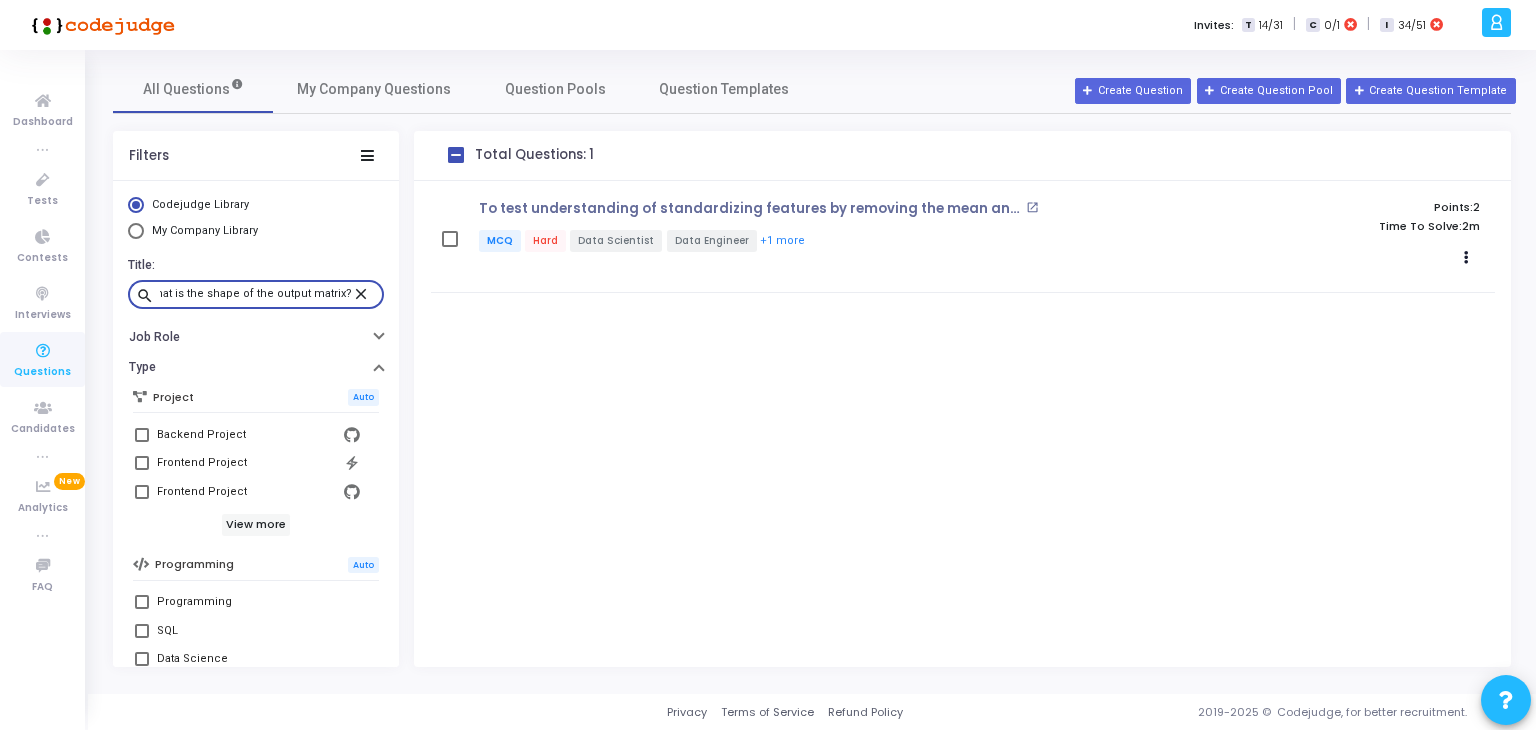 scroll, scrollTop: 0, scrollLeft: 585, axis: horizontal 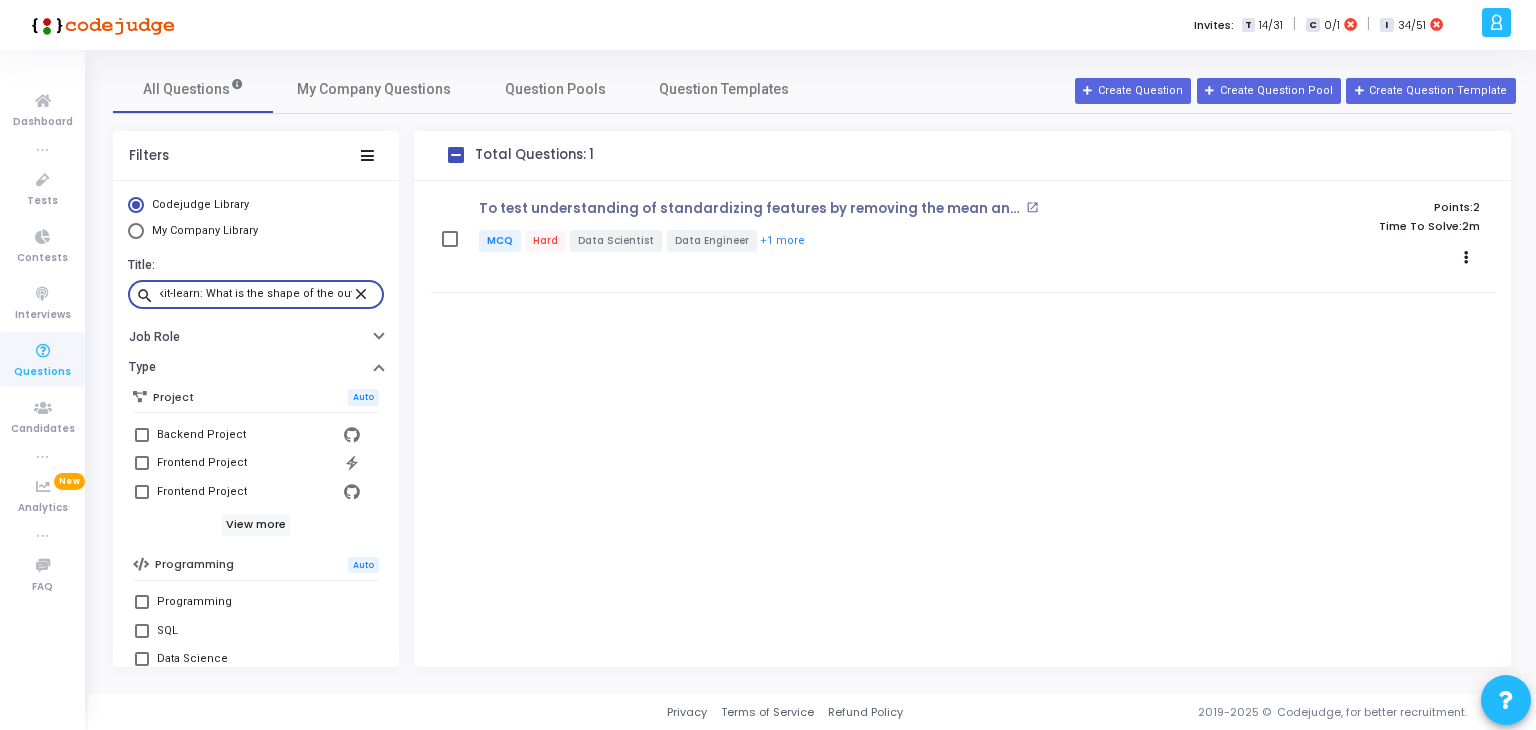 type on "To understand transforming text data to feature vectors, consider the following Python code snippet using scikit-learn: What is the shape of the output matrix?" 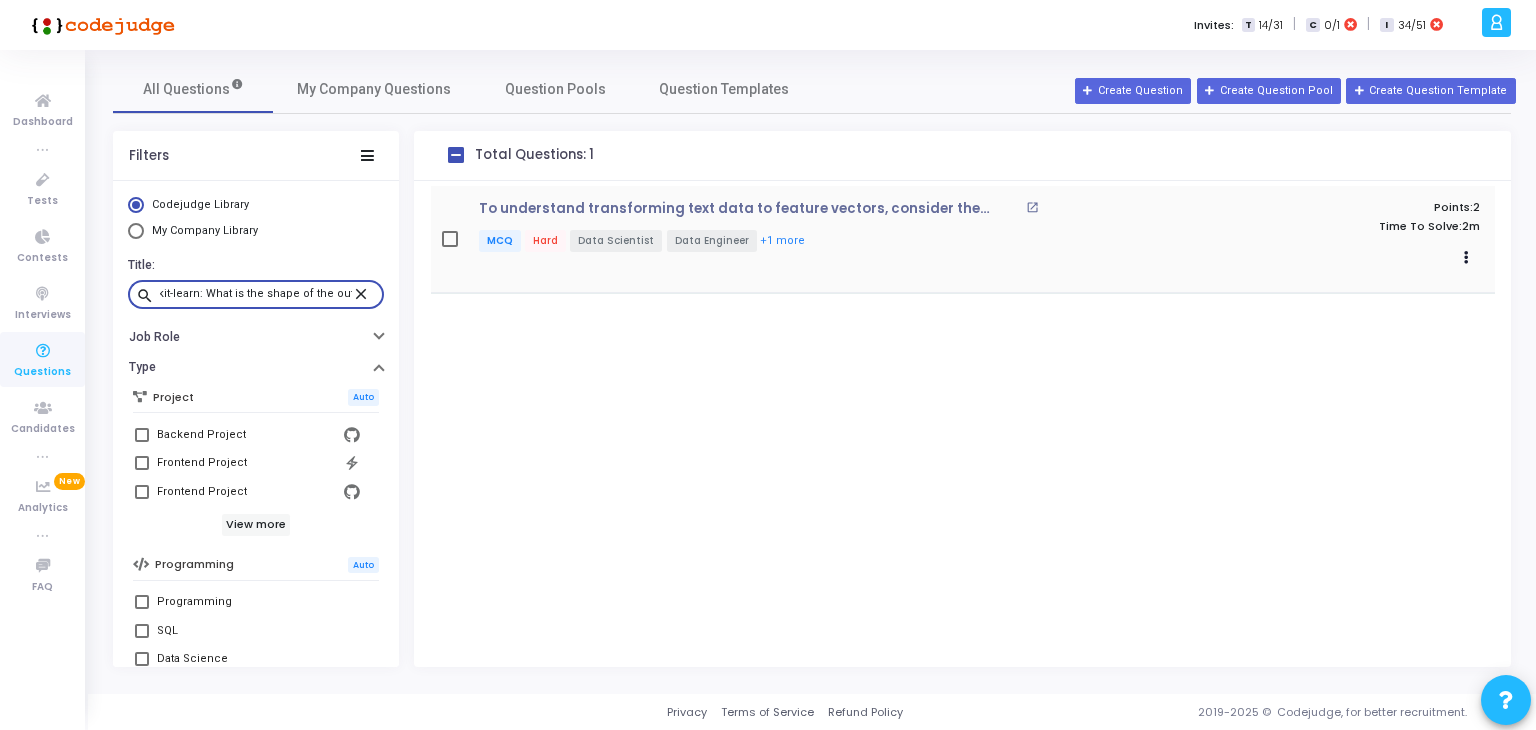 click on "open_in_new" at bounding box center (1032, 207) 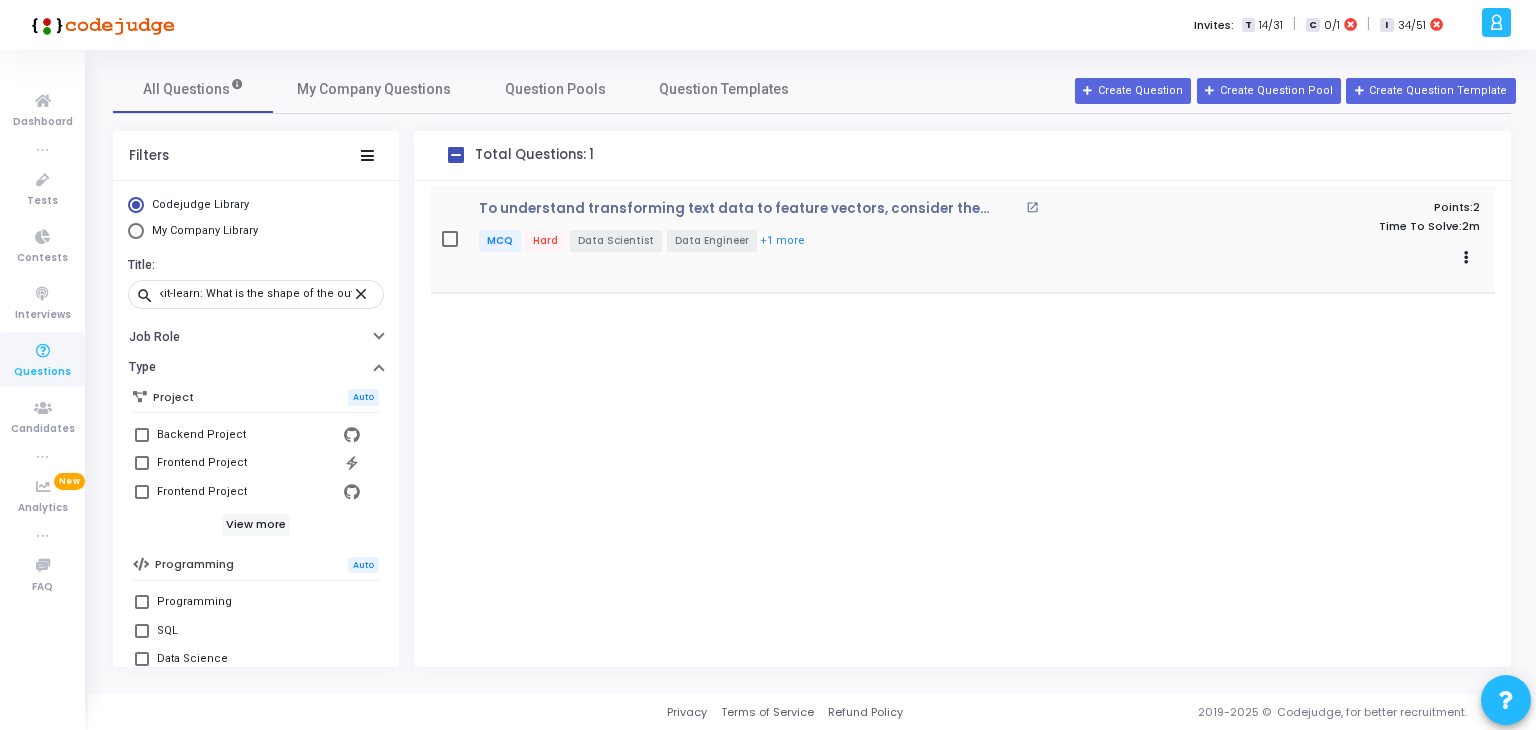 scroll, scrollTop: 0, scrollLeft: 0, axis: both 